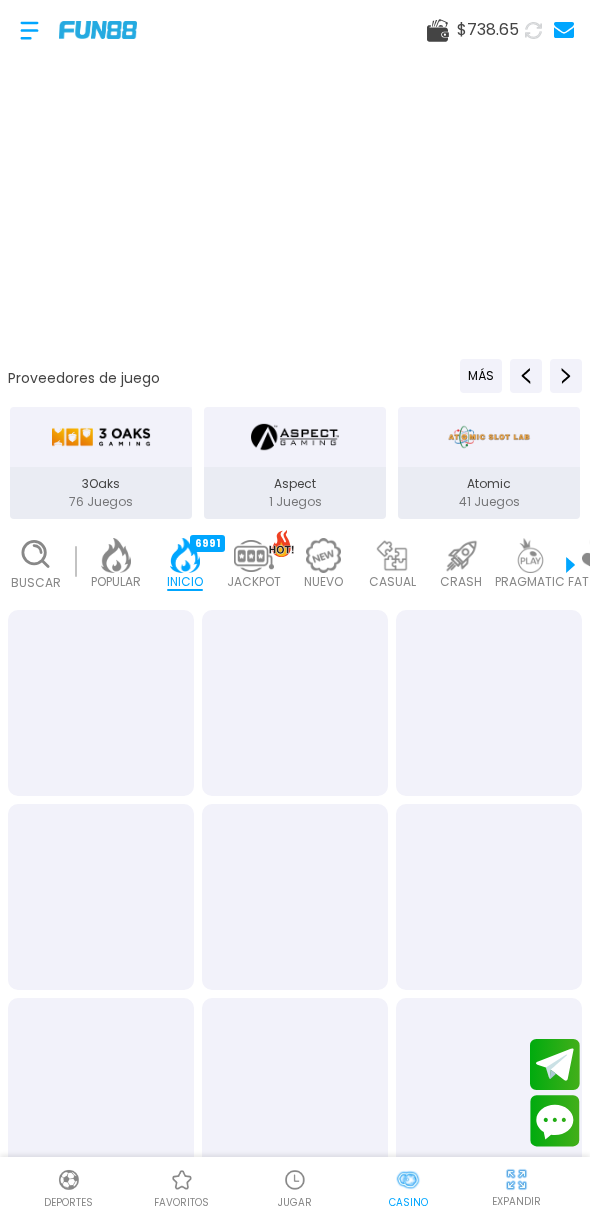 scroll, scrollTop: 0, scrollLeft: 0, axis: both 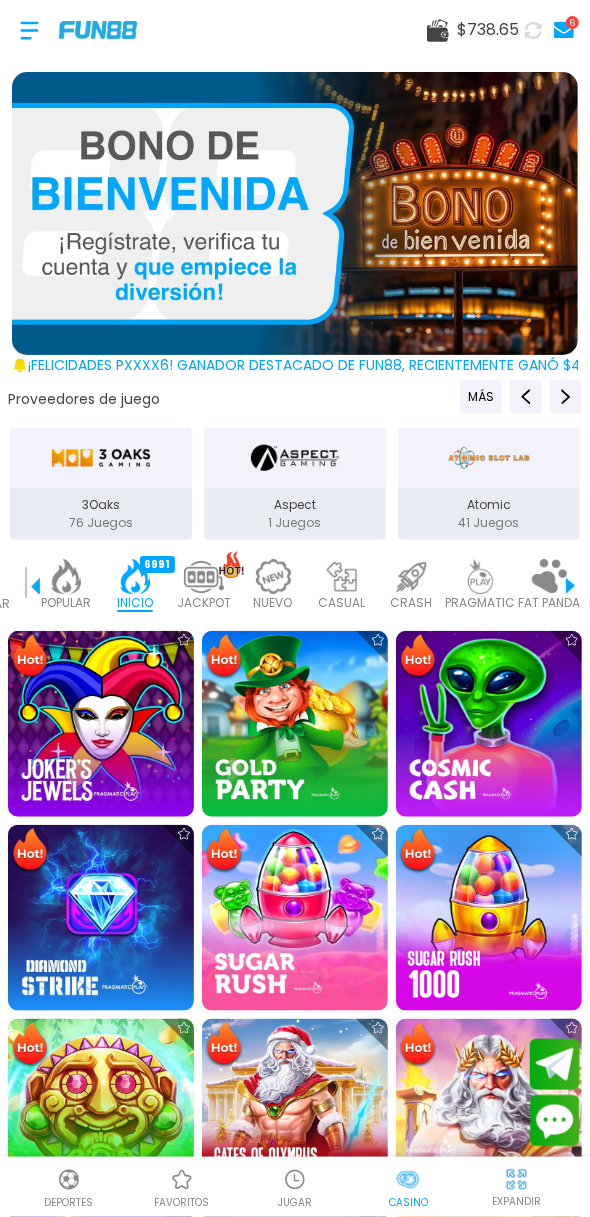 click at bounding box center (101, 1112) 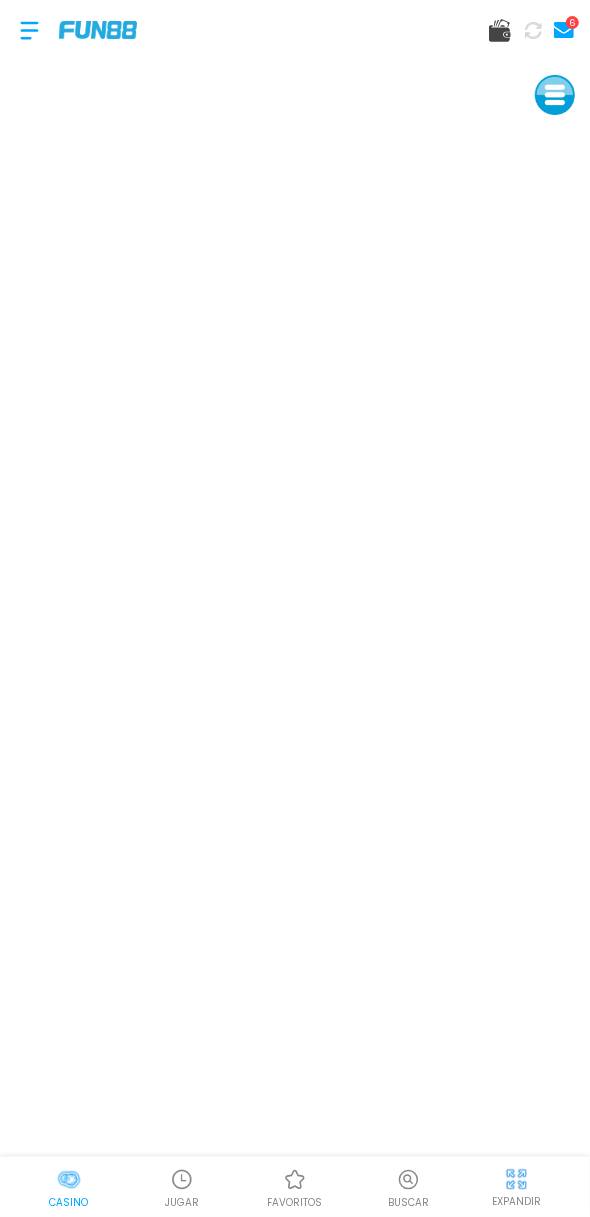 scroll, scrollTop: 1, scrollLeft: 0, axis: vertical 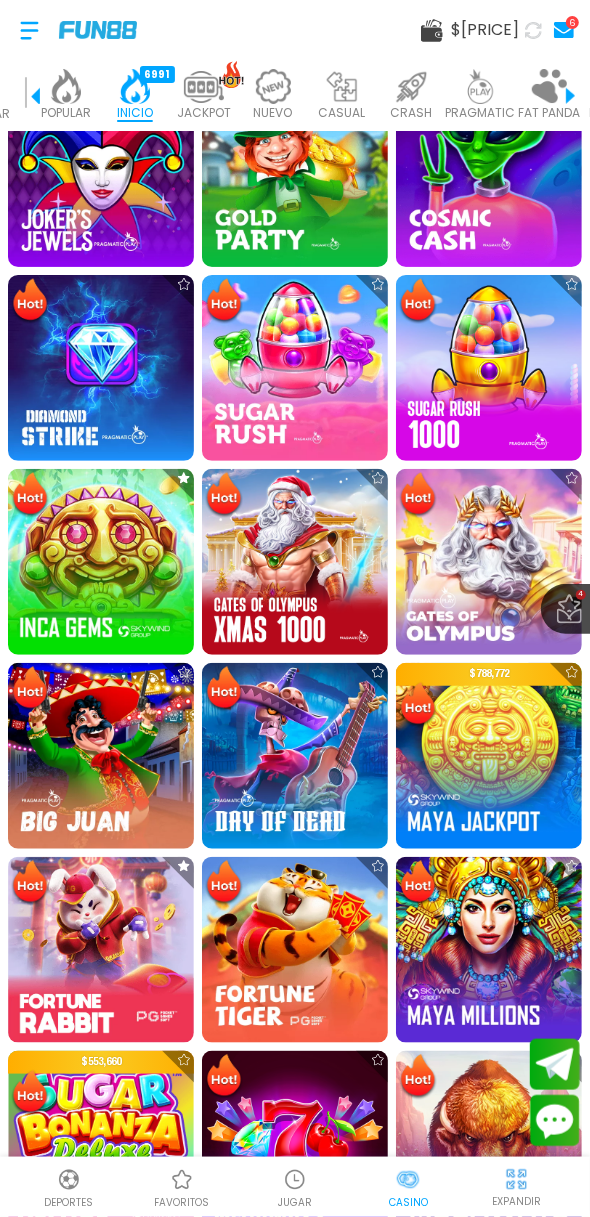 click at bounding box center (101, 950) 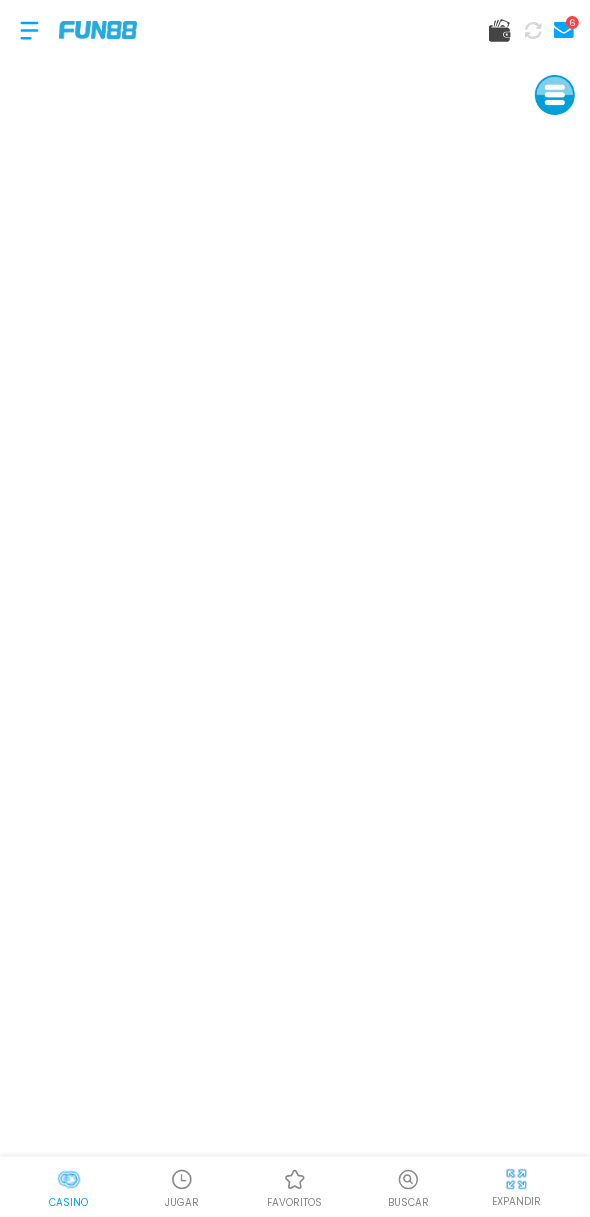 click on "Casino" at bounding box center (68, 1202) 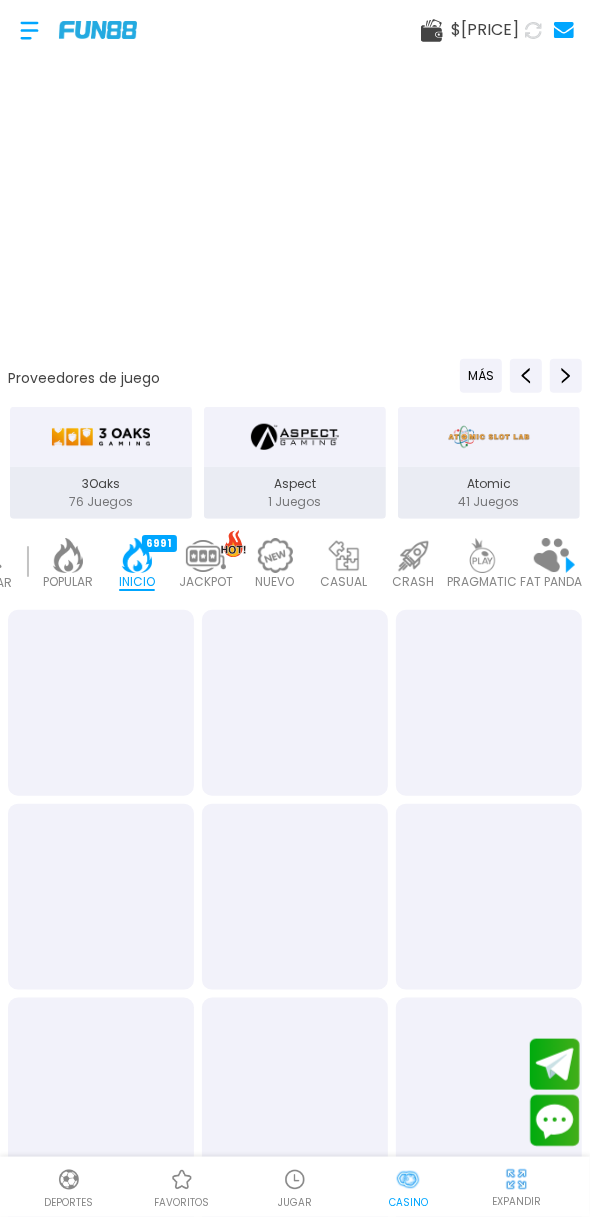 scroll, scrollTop: 0, scrollLeft: 50, axis: horizontal 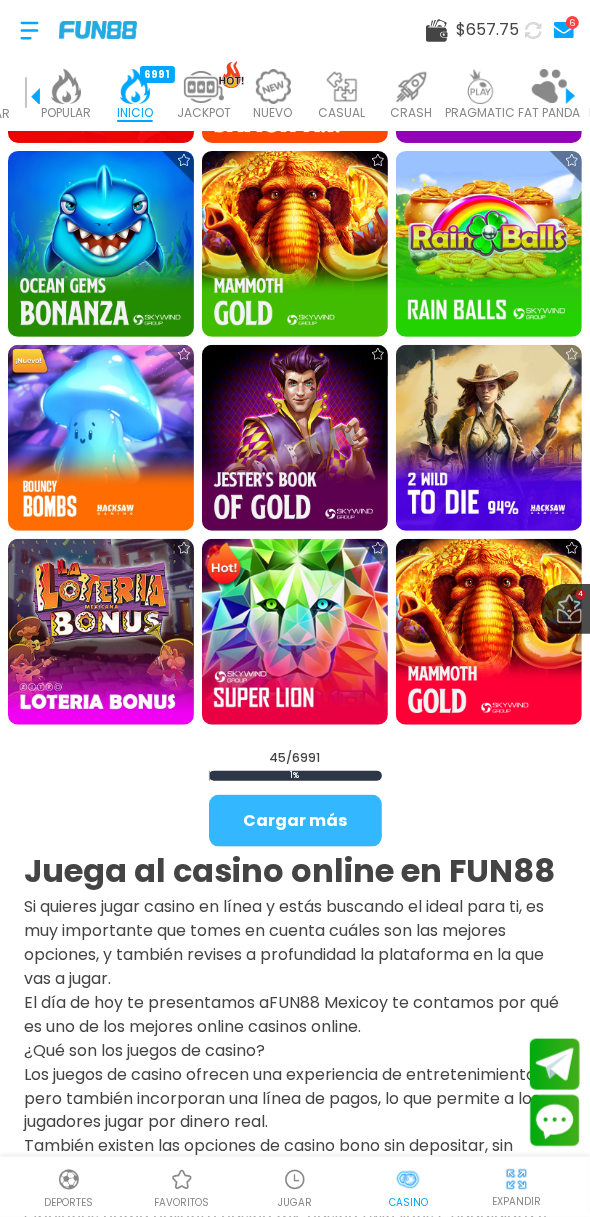 click on "Cargar más" at bounding box center [295, 821] 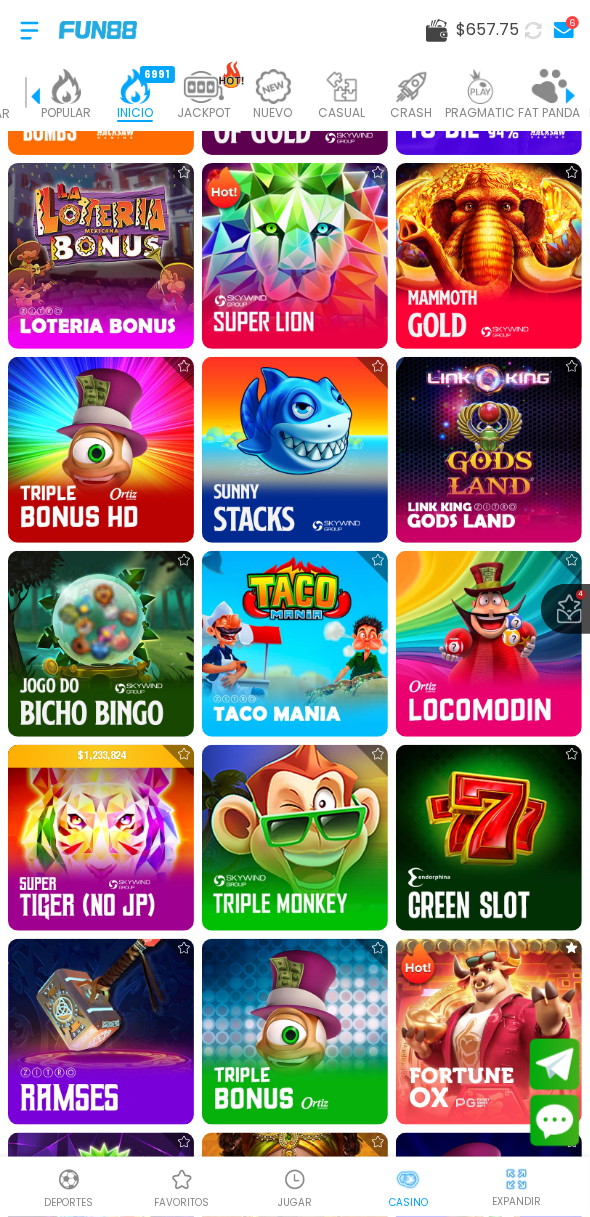 scroll, scrollTop: 3191, scrollLeft: 0, axis: vertical 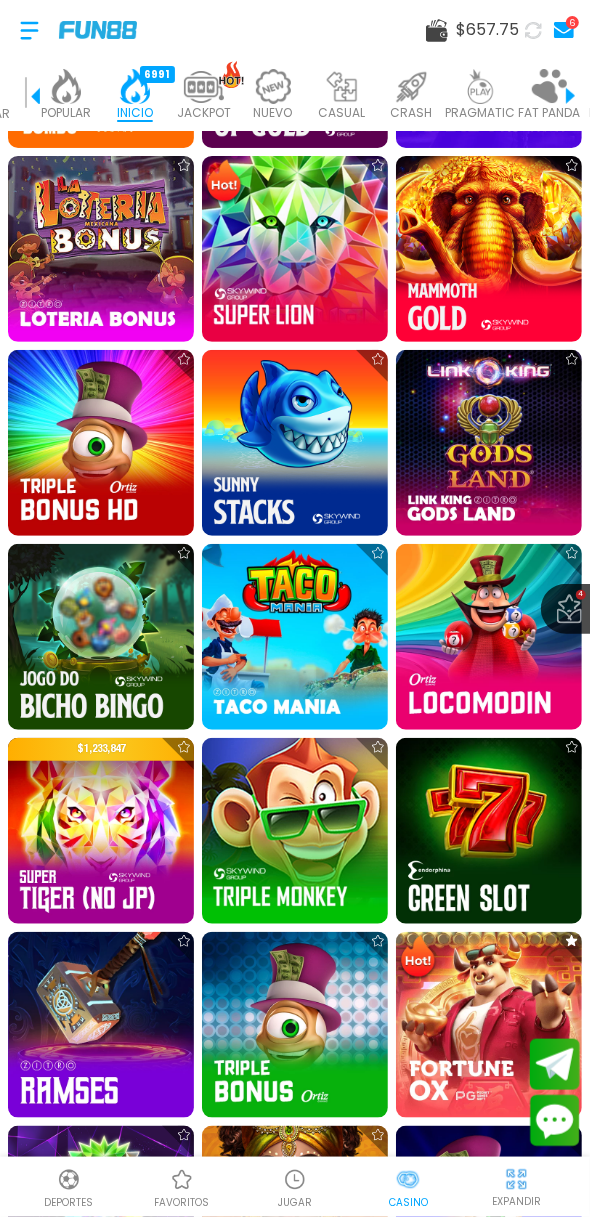 click at bounding box center (489, 1025) 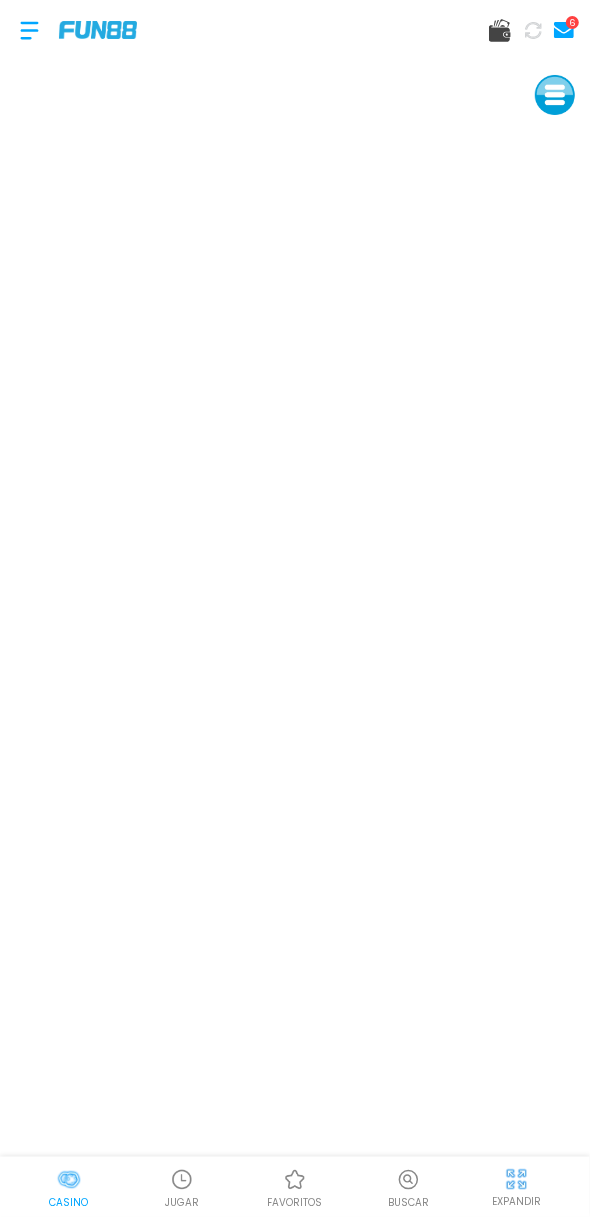 click at bounding box center (69, 1180) 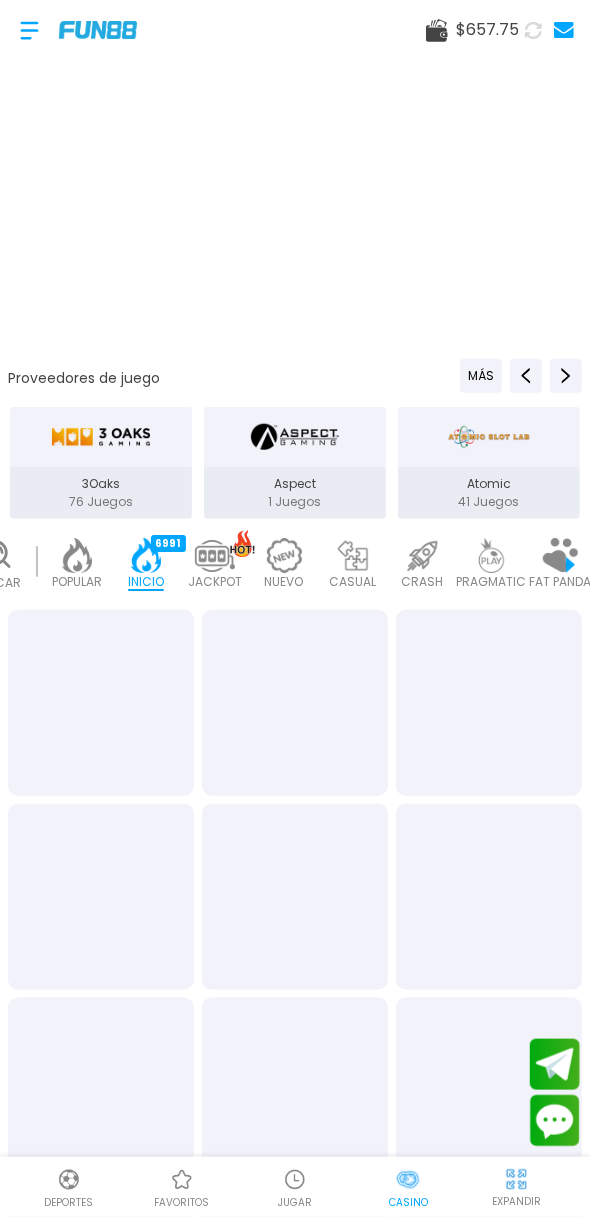 scroll, scrollTop: 0, scrollLeft: 50, axis: horizontal 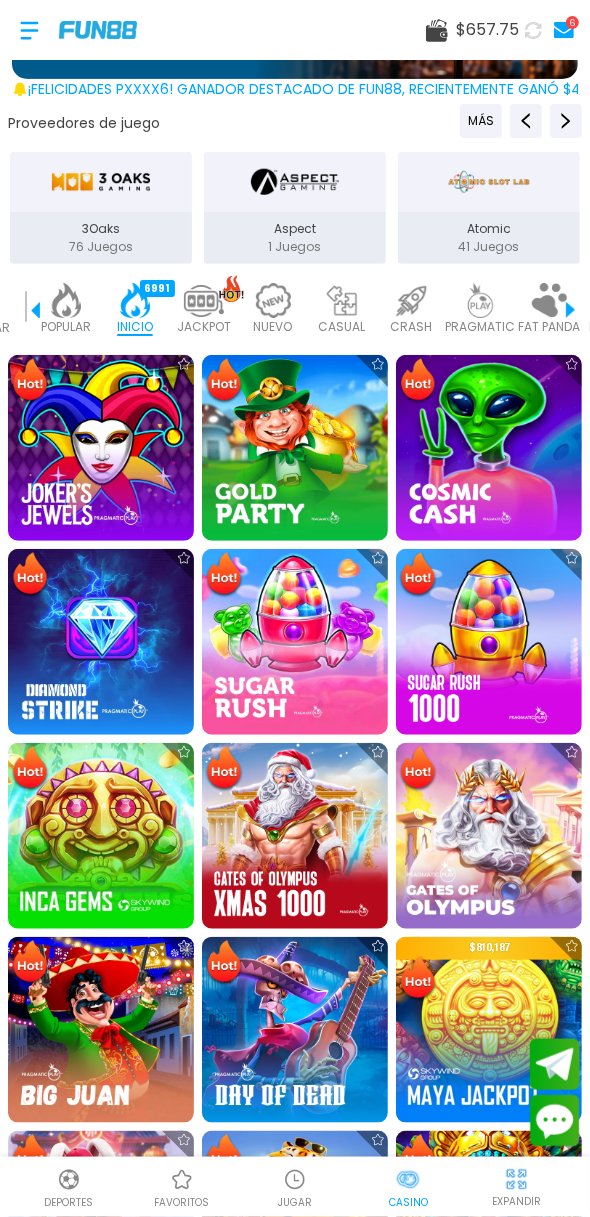 click at bounding box center [101, 836] 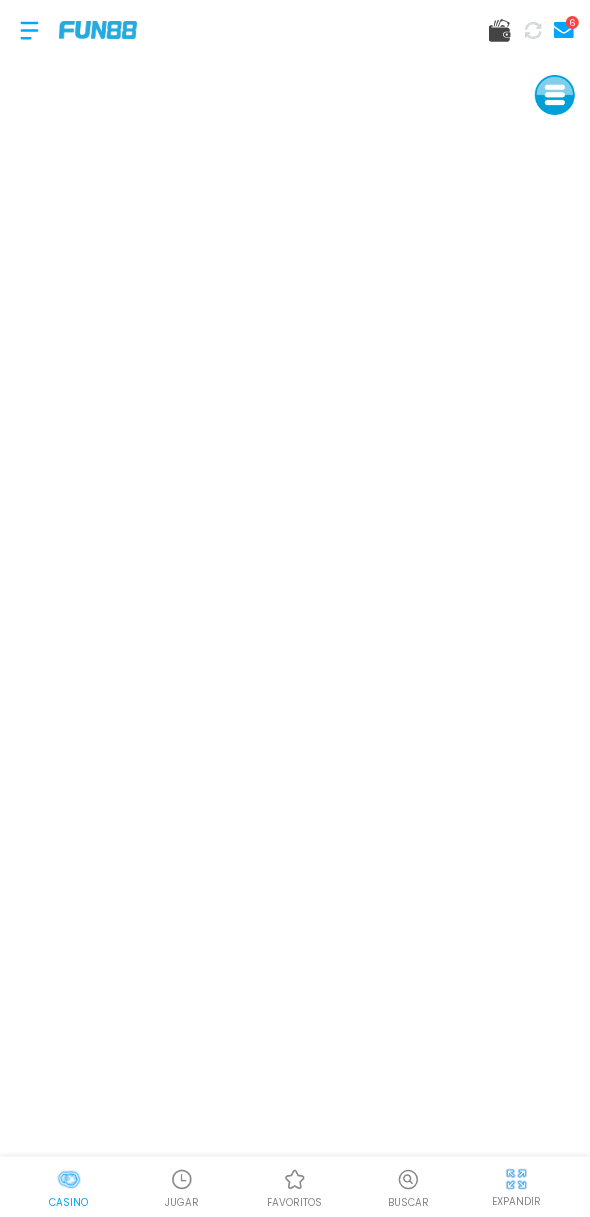 click at bounding box center [69, 1180] 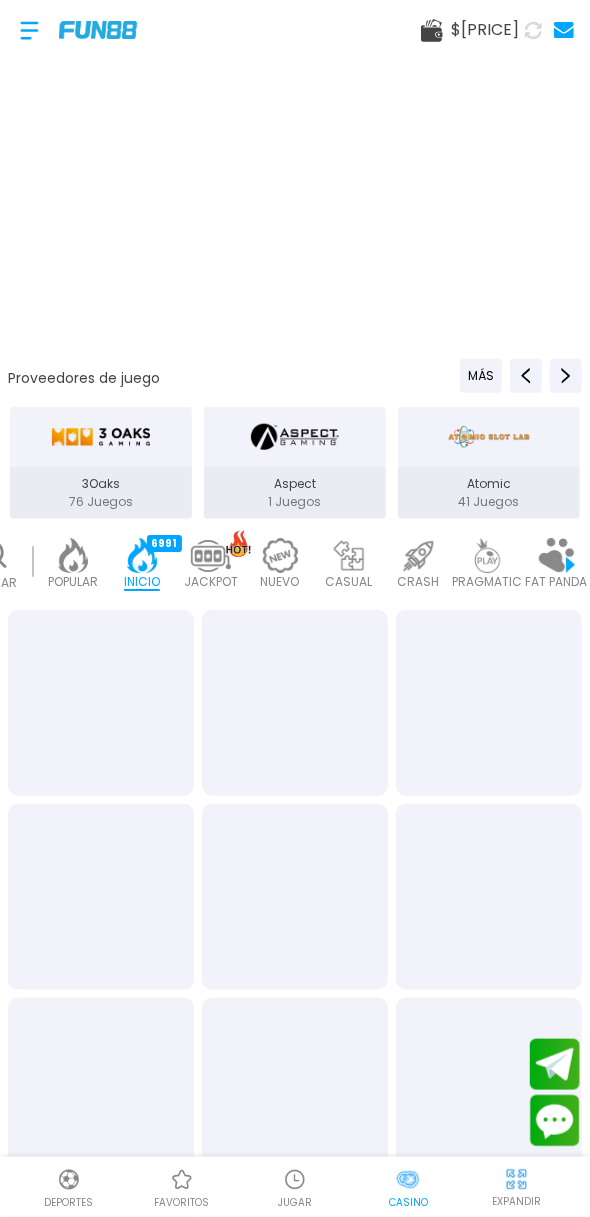 scroll, scrollTop: 0, scrollLeft: 50, axis: horizontal 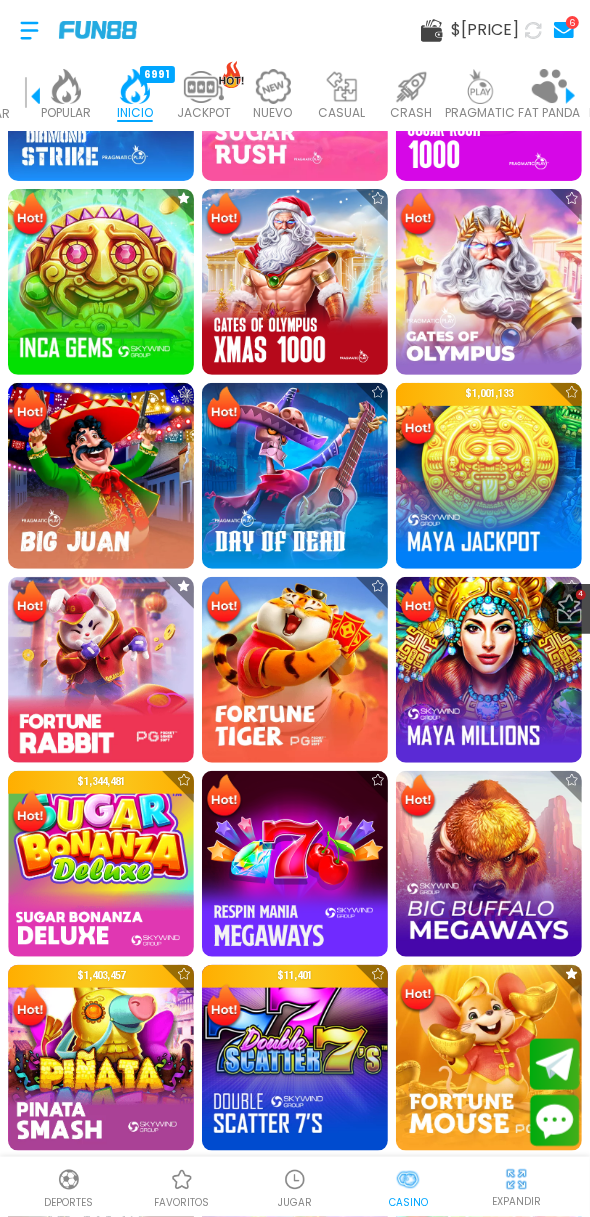 click at bounding box center (101, 670) 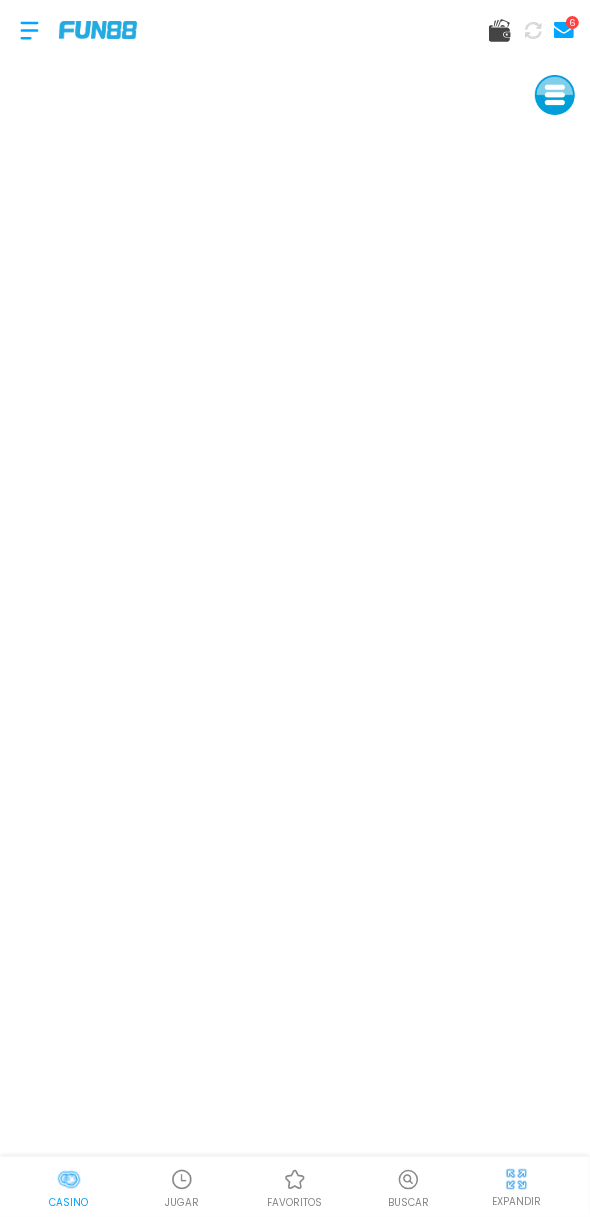 click at bounding box center (69, 1180) 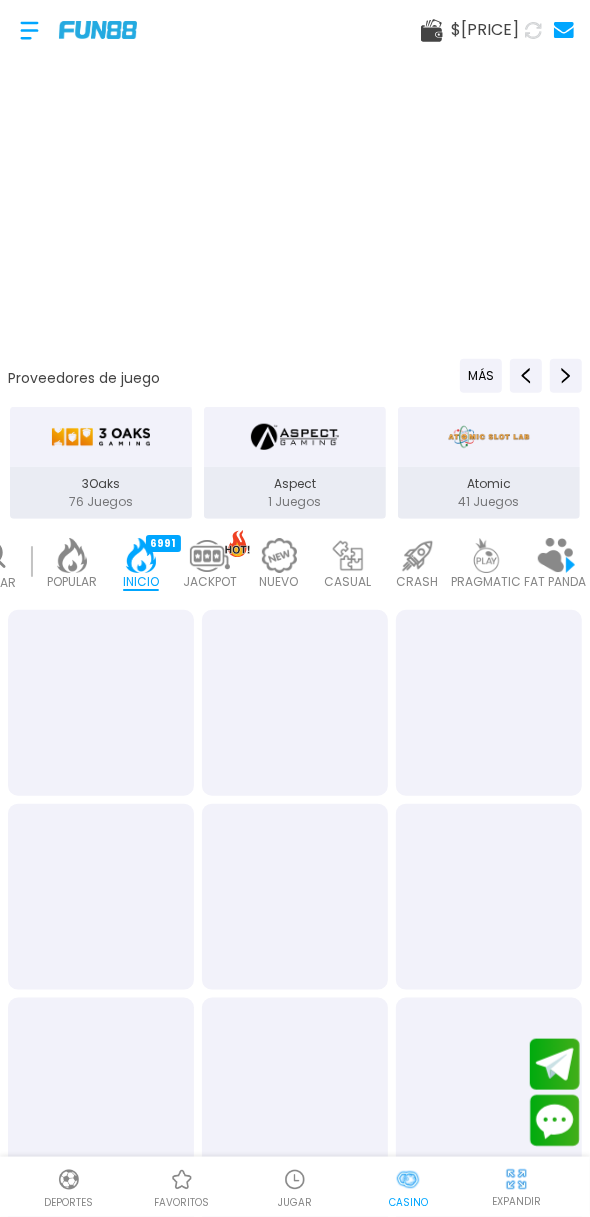 scroll, scrollTop: 0, scrollLeft: 50, axis: horizontal 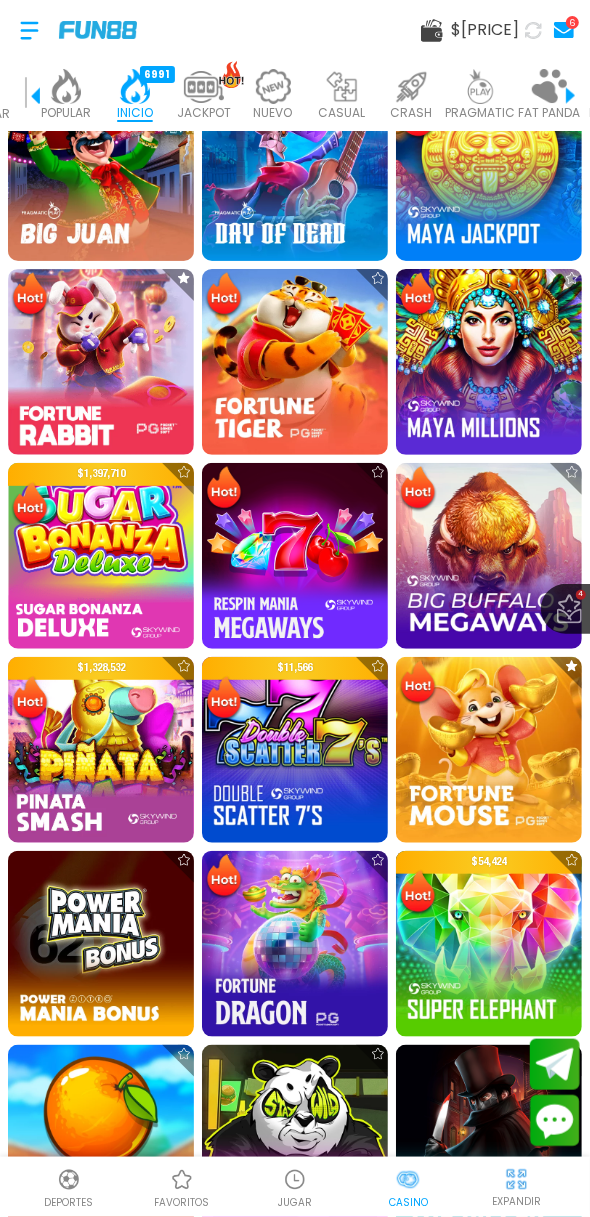 click at bounding box center (295, 944) 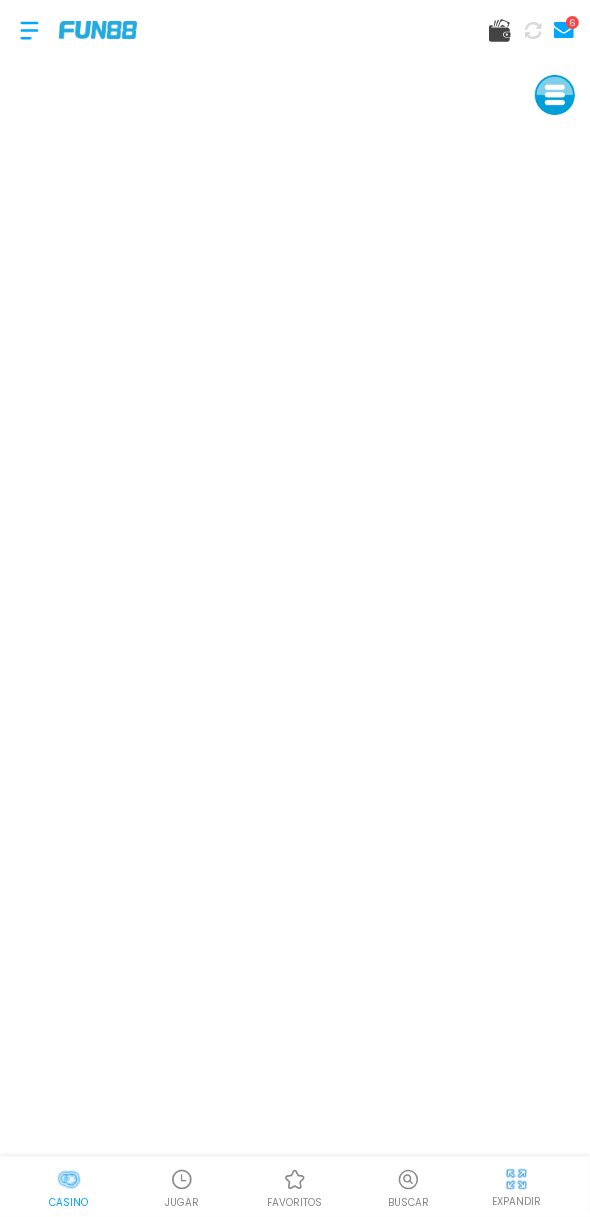 click on "Casino" at bounding box center [68, 1202] 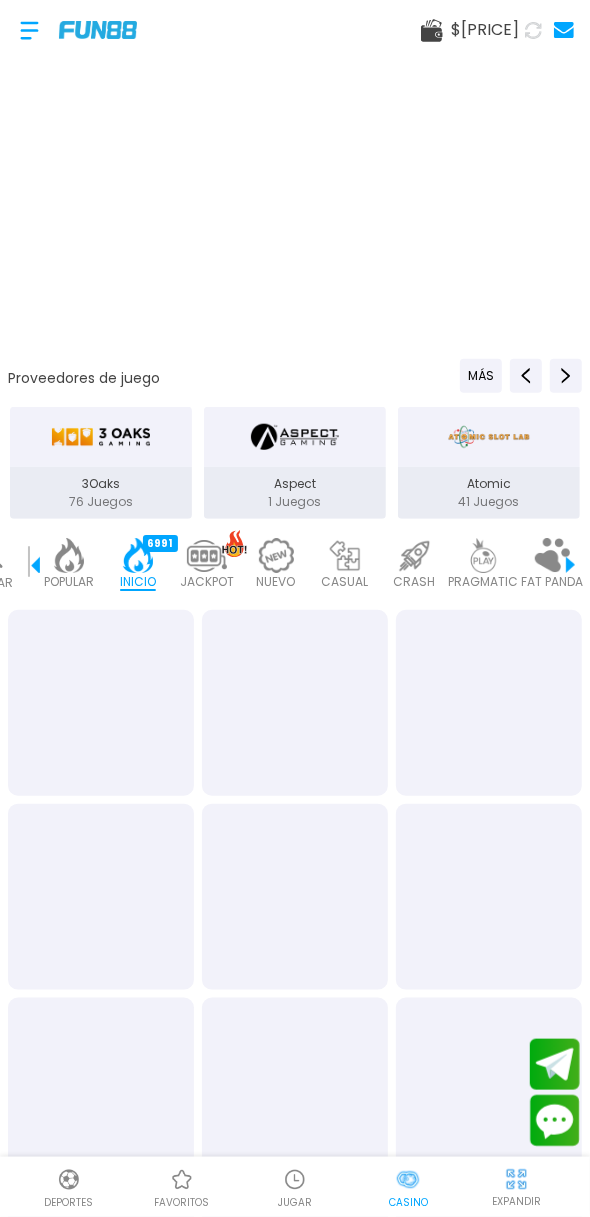 scroll, scrollTop: 0, scrollLeft: 50, axis: horizontal 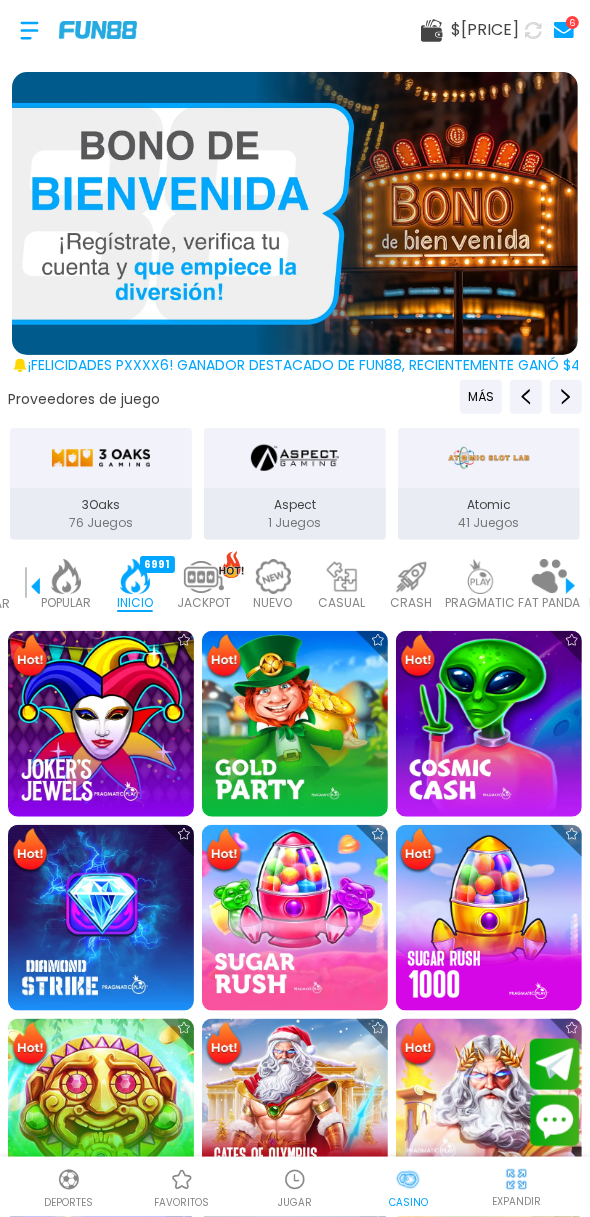 click at bounding box center [135, 576] 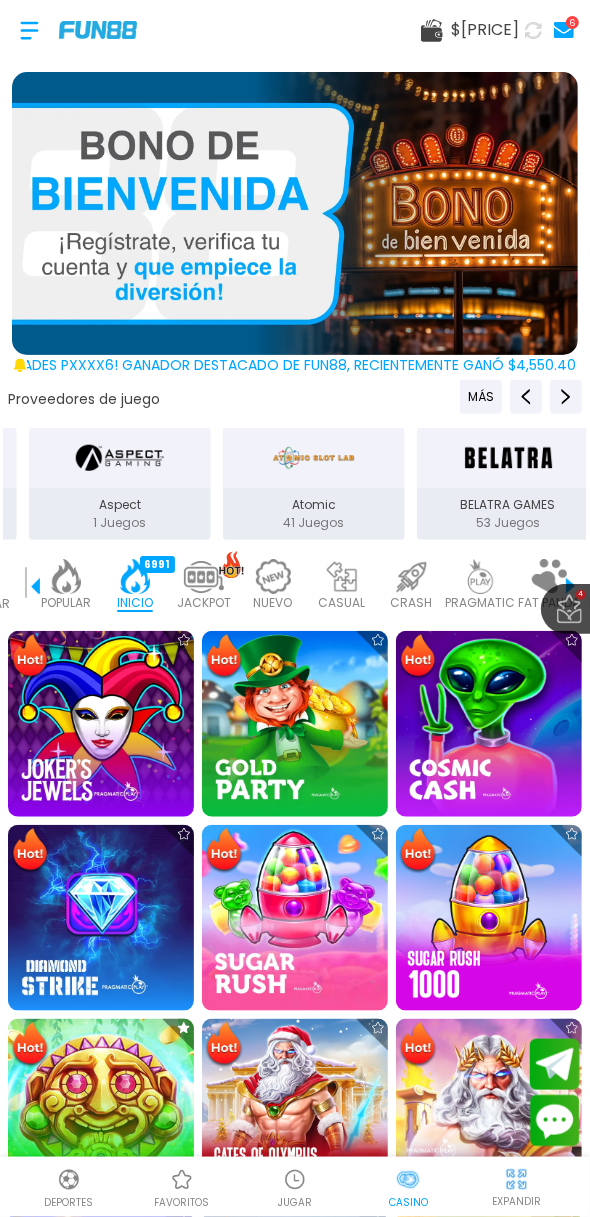 click on "POPULAR" at bounding box center [66, 603] 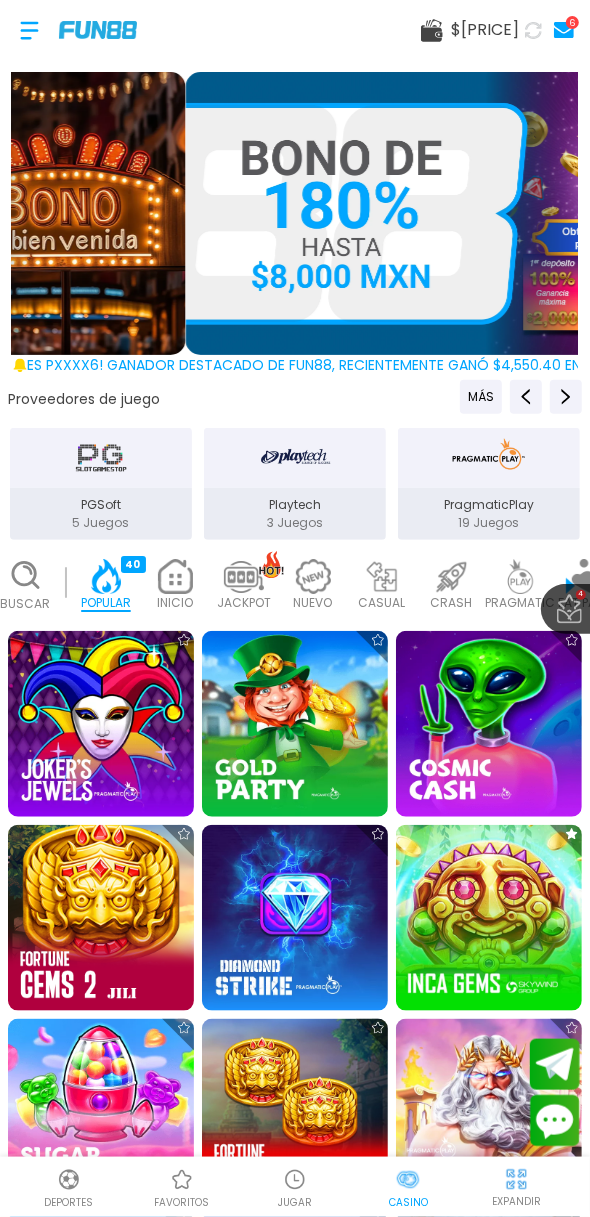 scroll, scrollTop: 0, scrollLeft: 0, axis: both 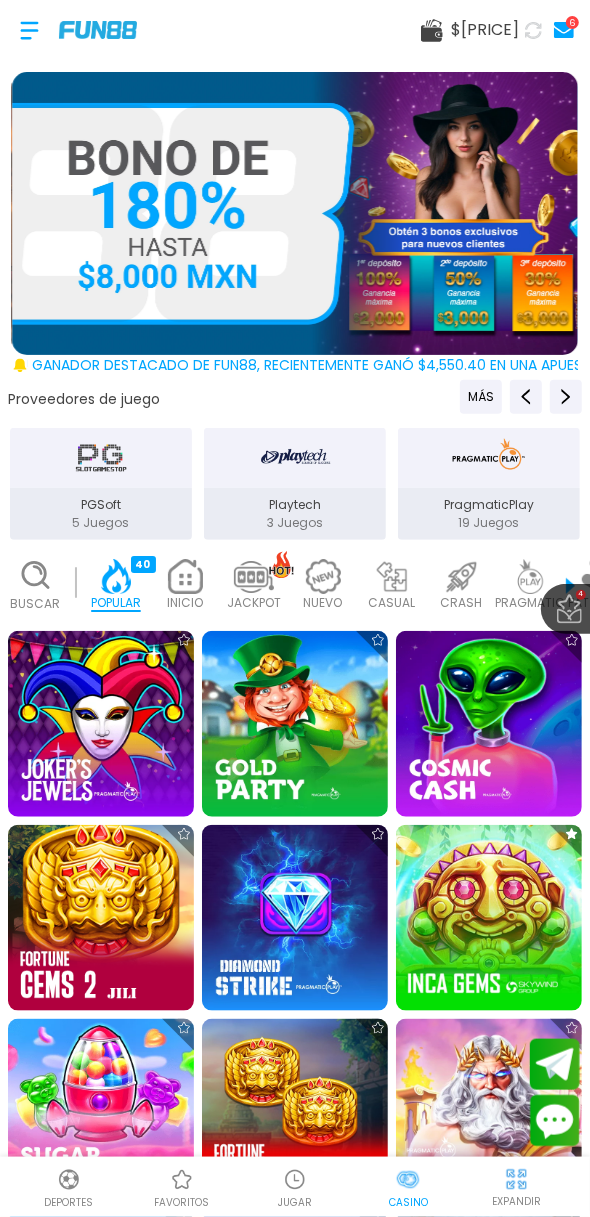 click at bounding box center [101, 918] 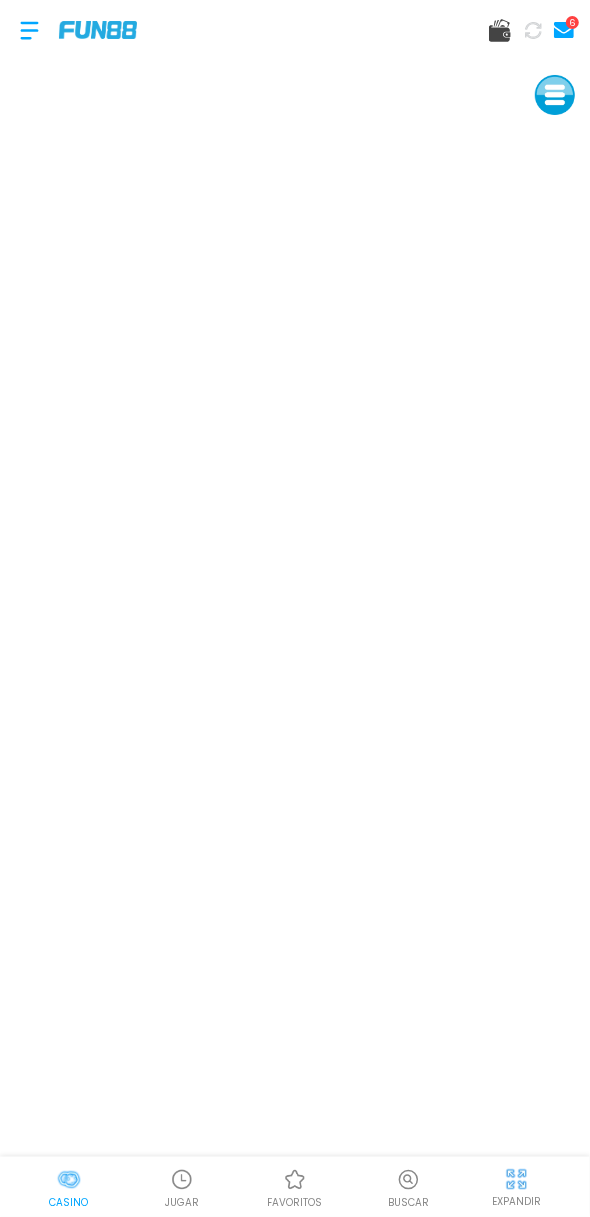 click on "Casino" at bounding box center (68, 1187) 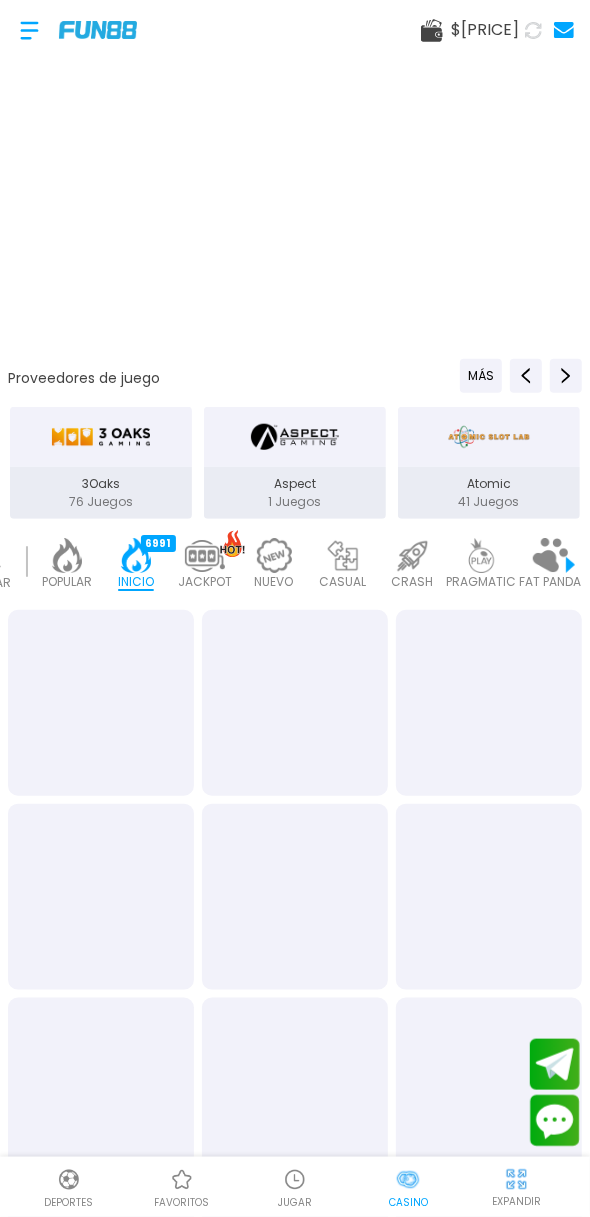 scroll, scrollTop: 0, scrollLeft: 50, axis: horizontal 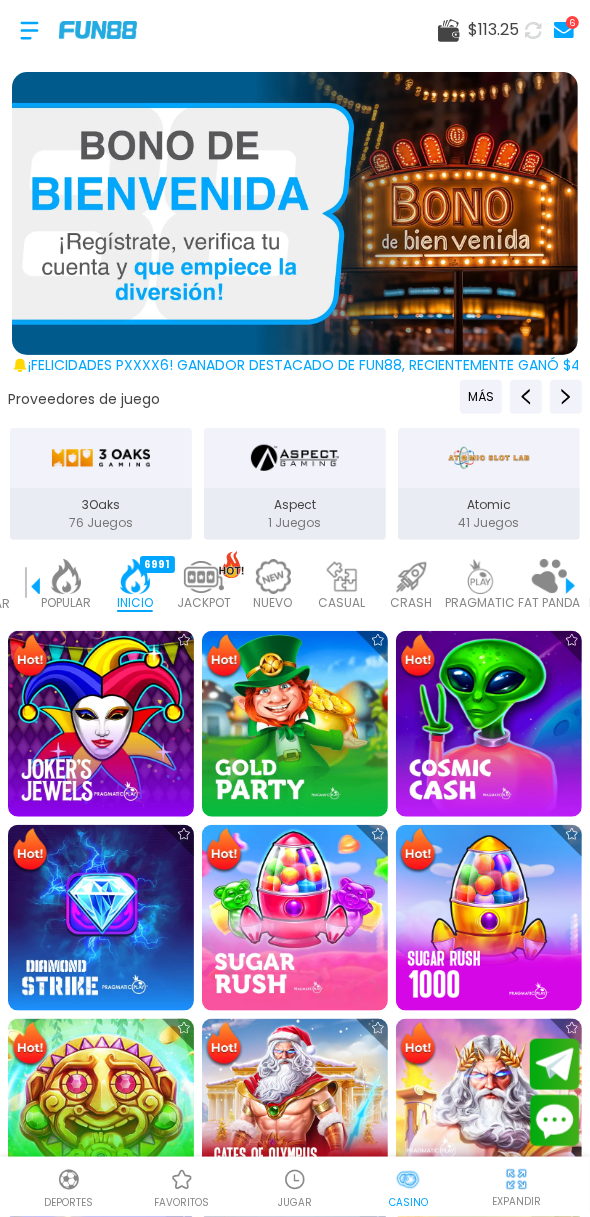 click at bounding box center (66, 576) 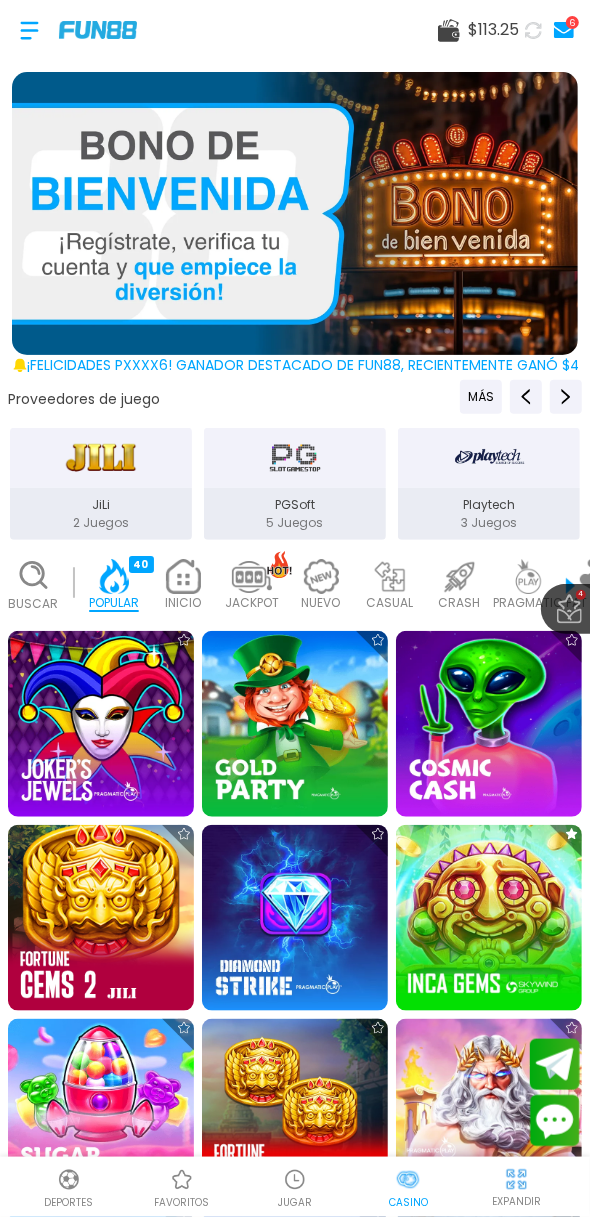 scroll, scrollTop: 0, scrollLeft: 0, axis: both 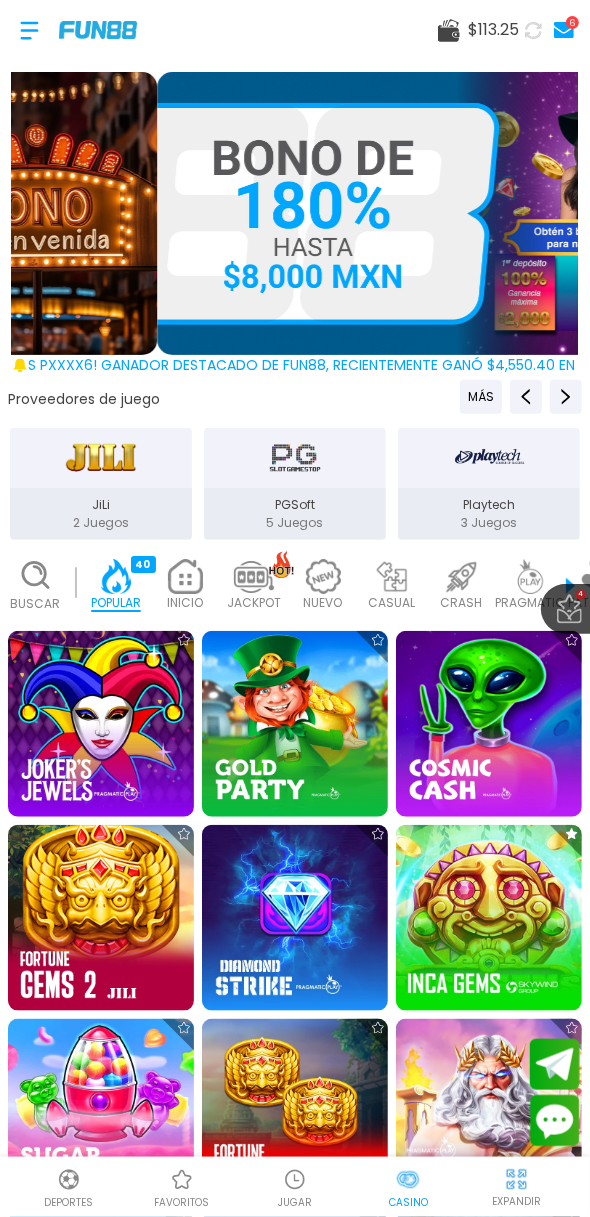 click at bounding box center [101, 918] 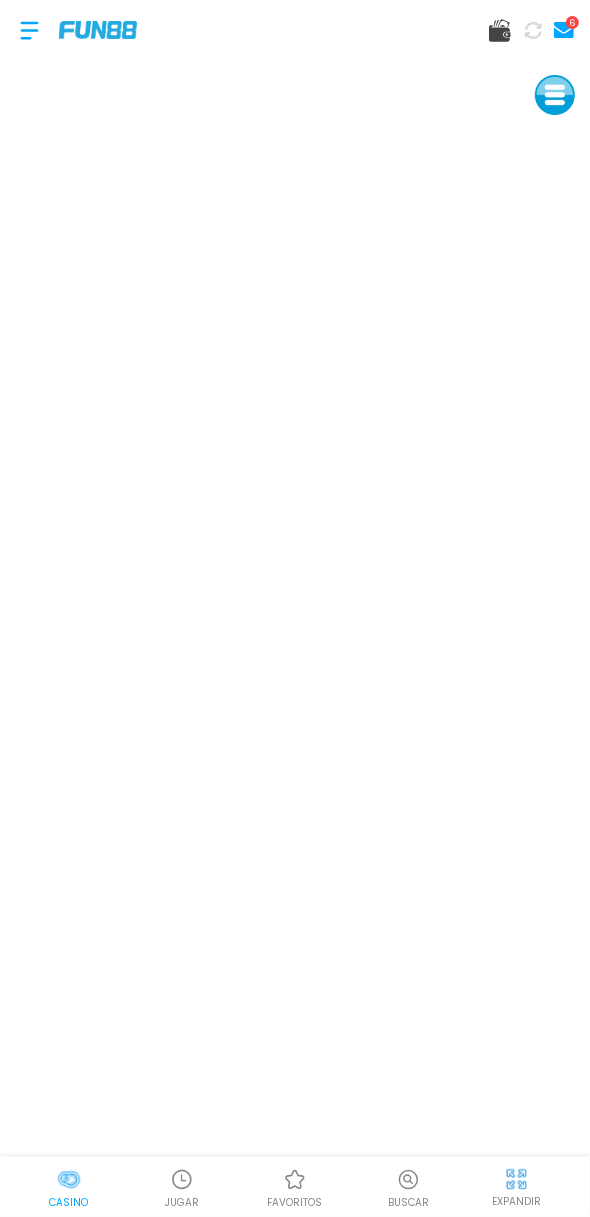 click at bounding box center [69, 1180] 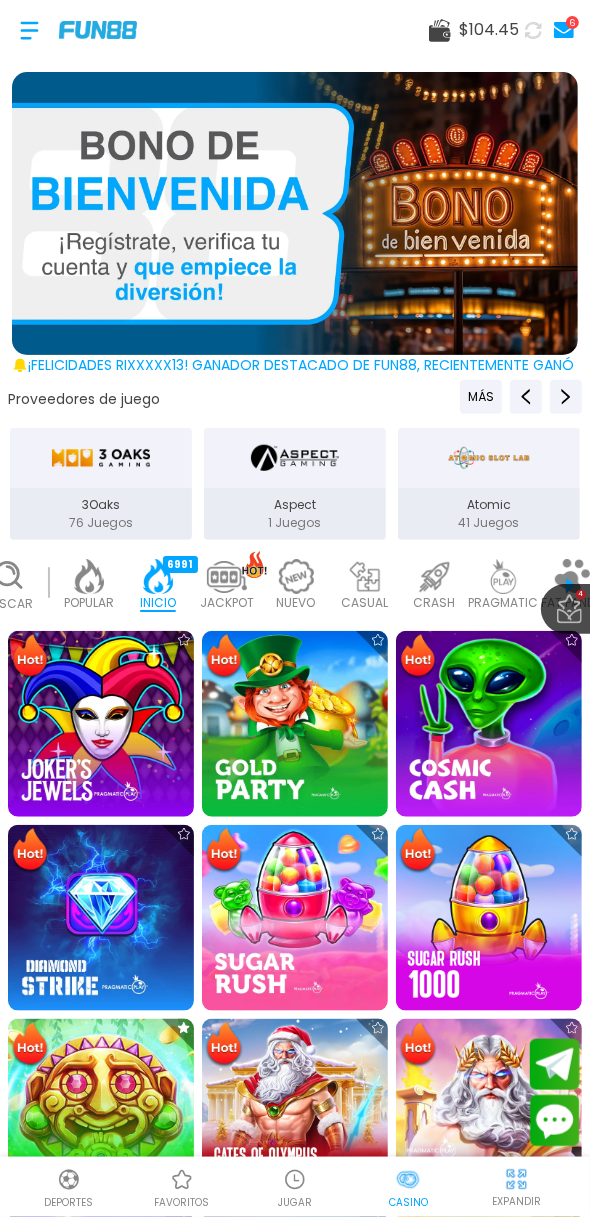 scroll, scrollTop: 0, scrollLeft: 50, axis: horizontal 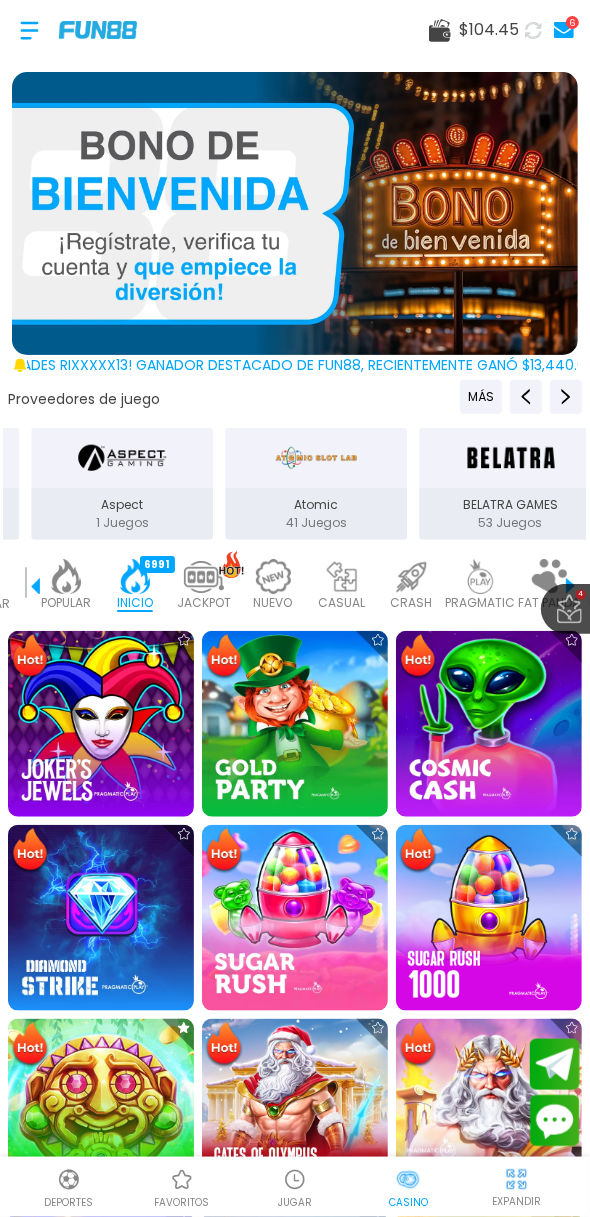 click at bounding box center [66, 576] 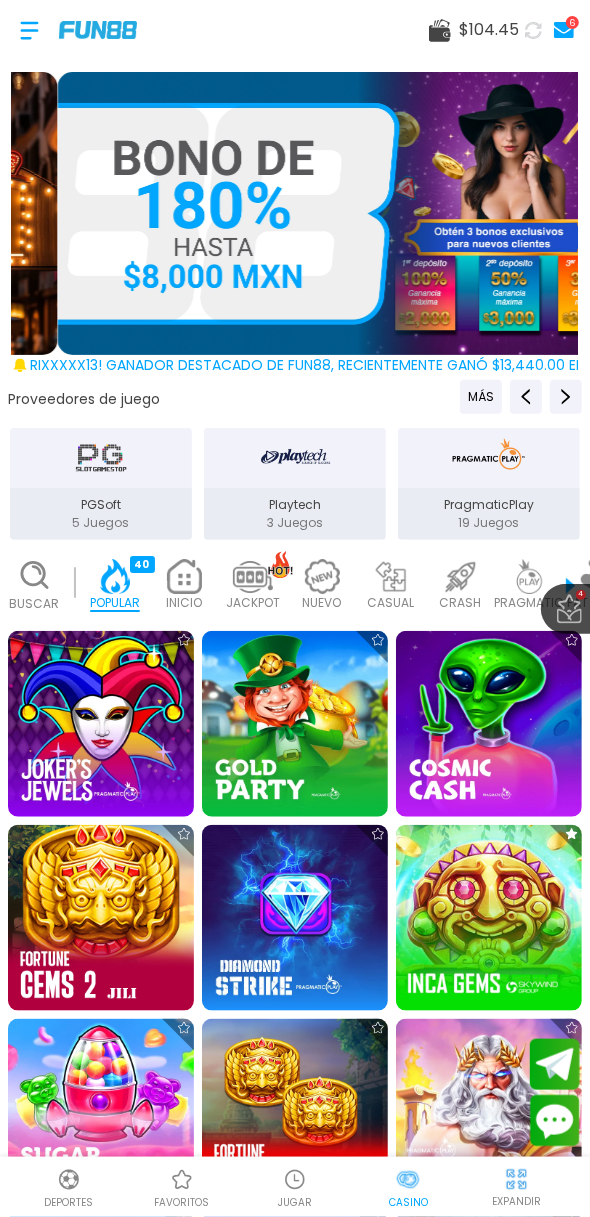 scroll, scrollTop: 0, scrollLeft: 0, axis: both 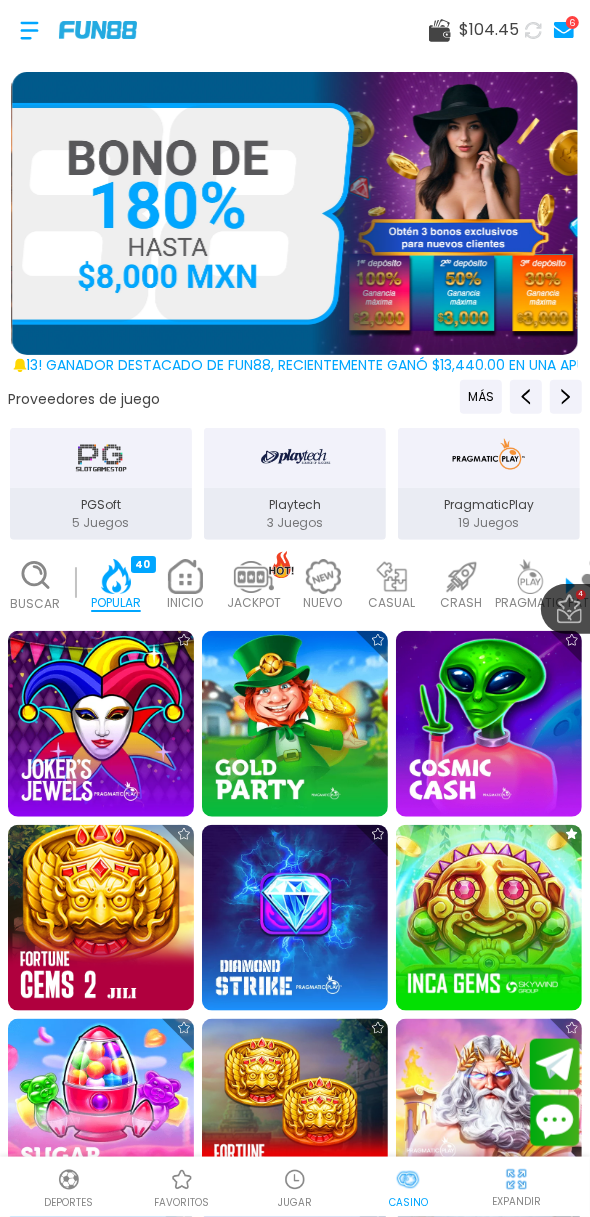 click at bounding box center [101, 918] 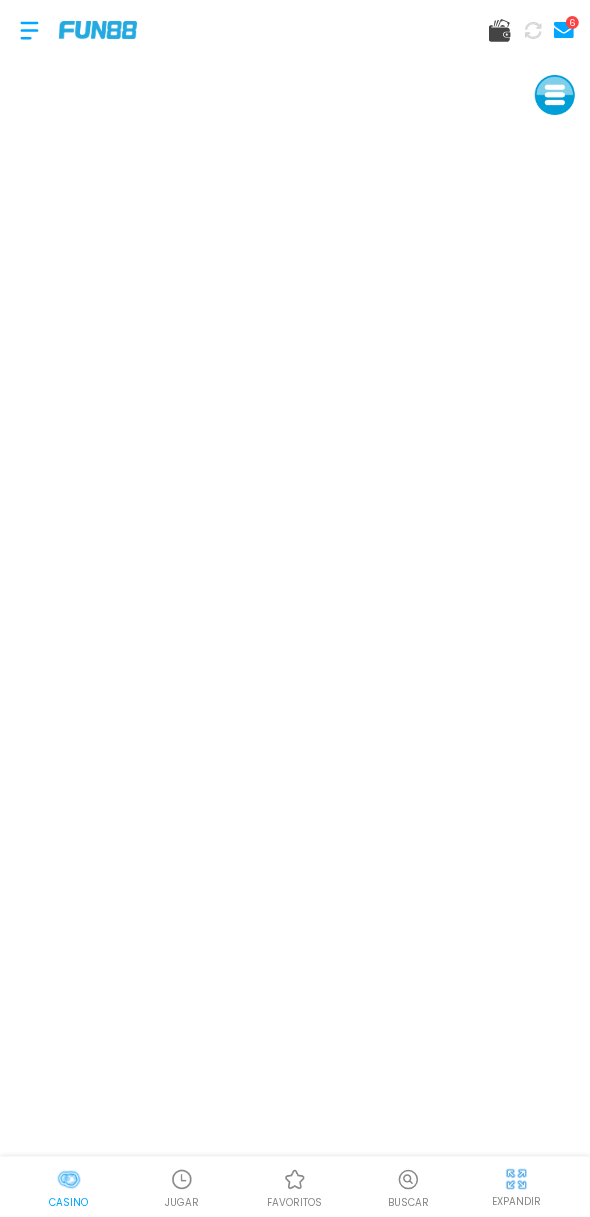 click on "Casino" at bounding box center [68, 1202] 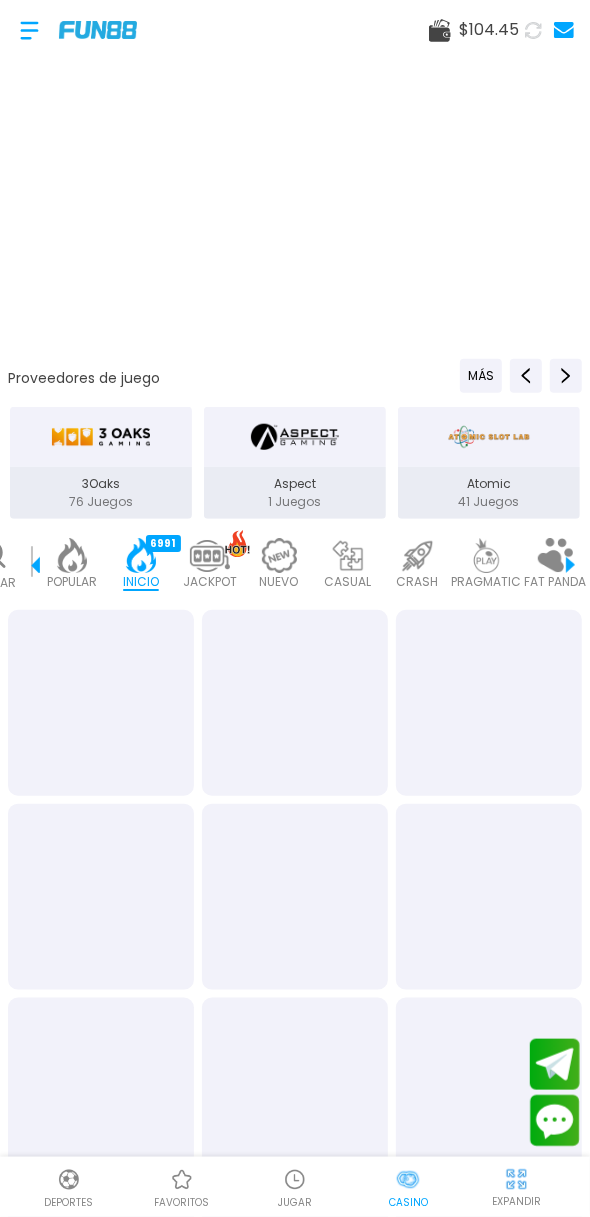 scroll, scrollTop: 0, scrollLeft: 50, axis: horizontal 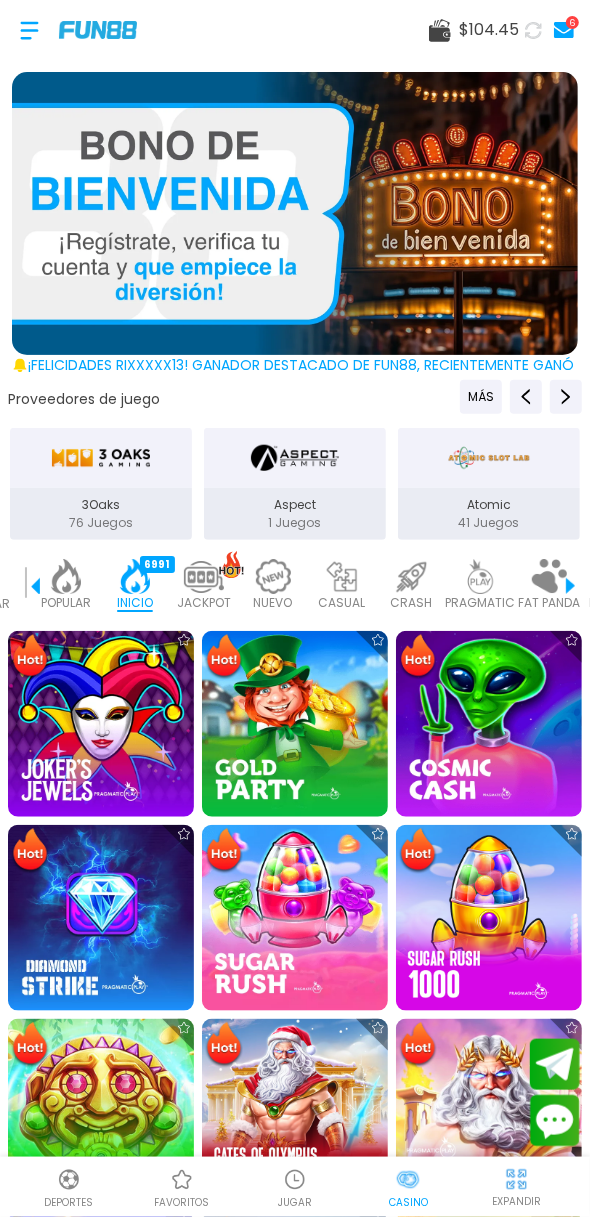click at bounding box center [101, 1112] 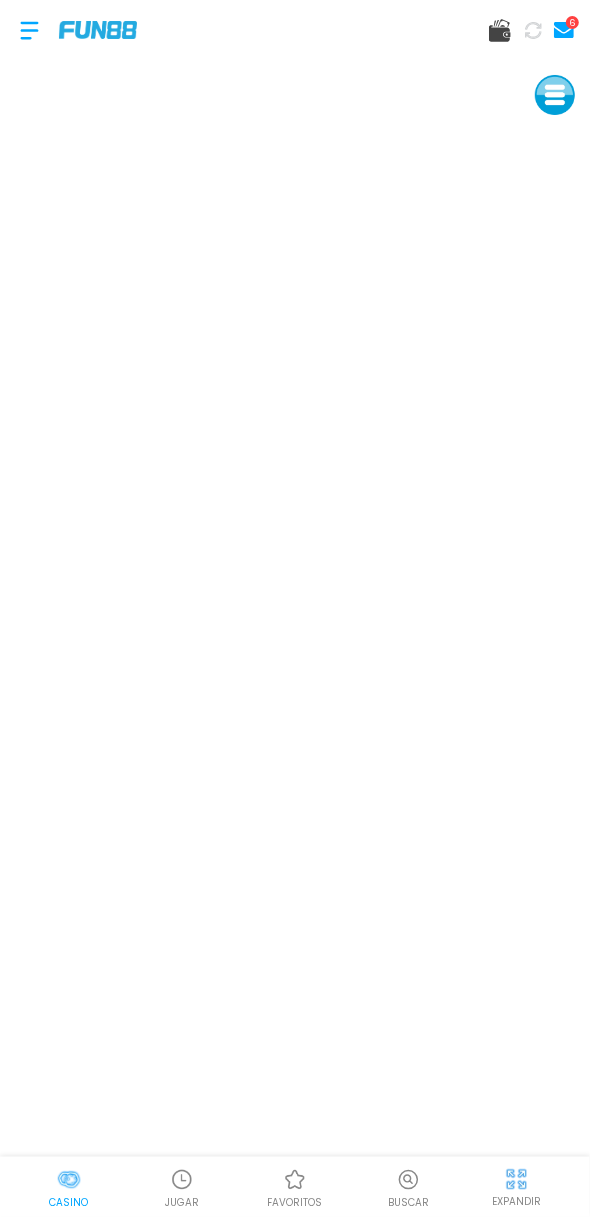 click on "Casino" at bounding box center [68, 1202] 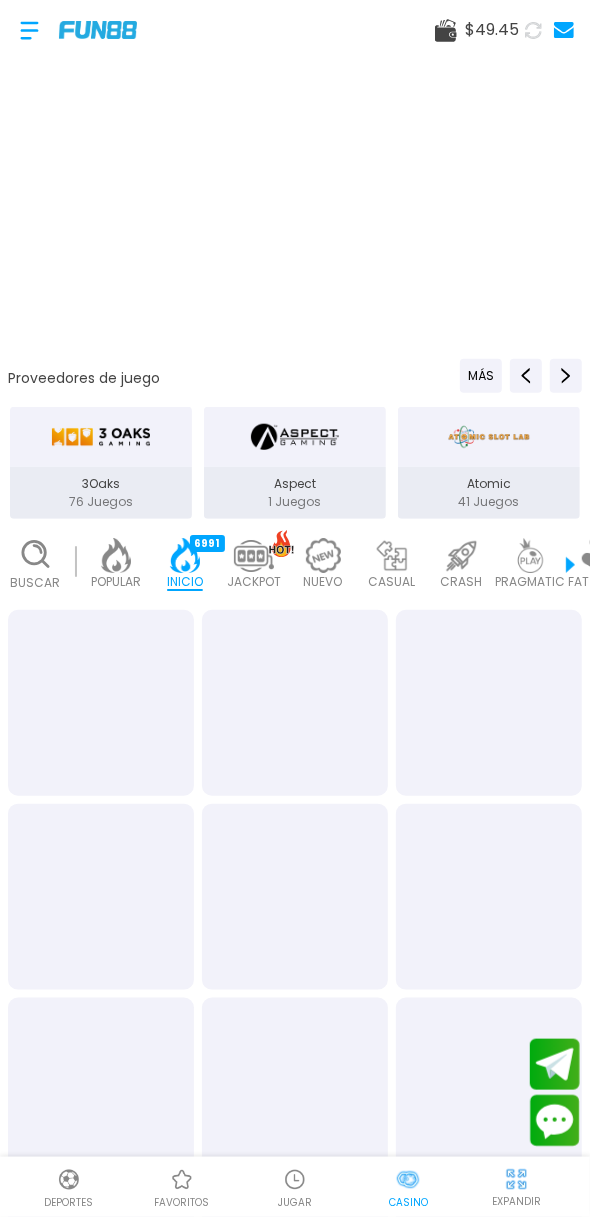 scroll, scrollTop: 0, scrollLeft: 50, axis: horizontal 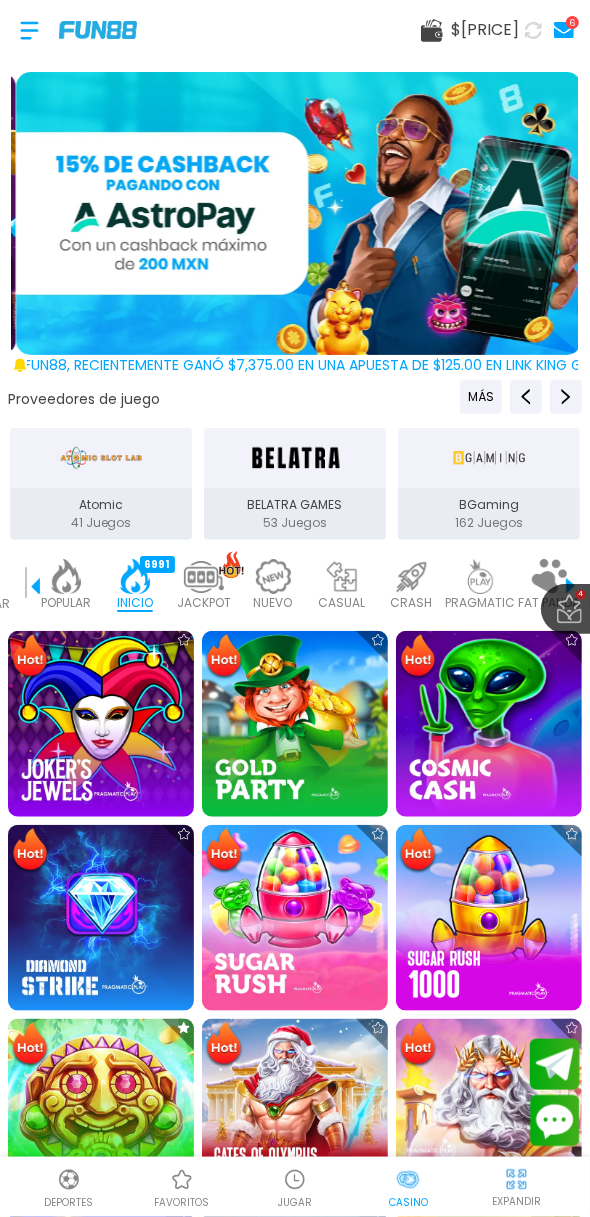 click at bounding box center [101, 1112] 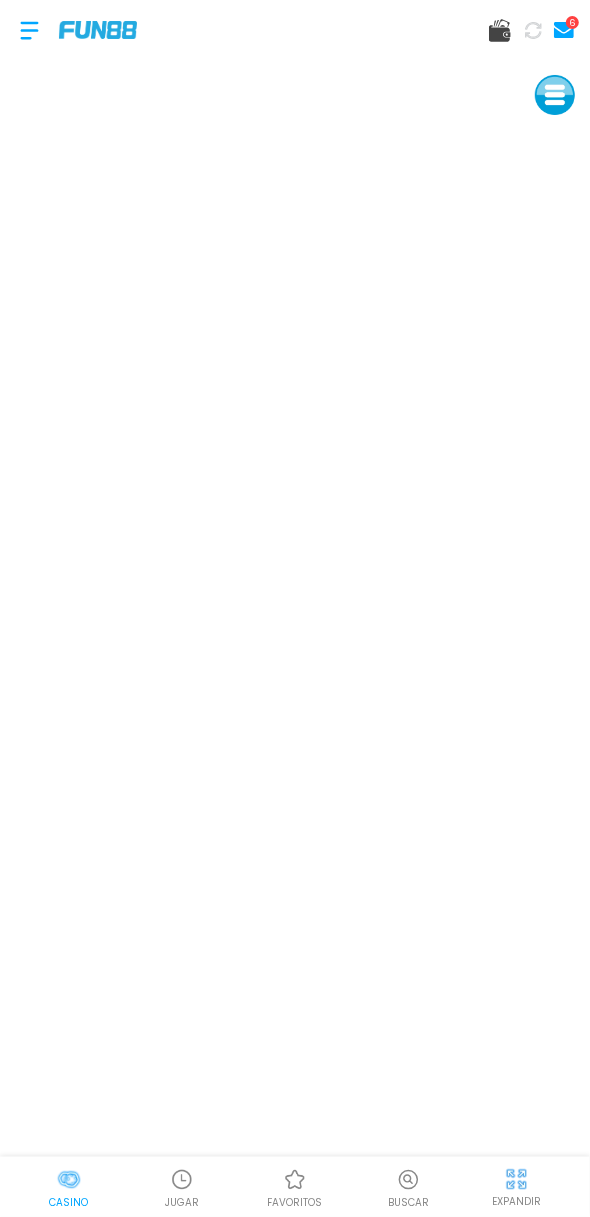 click on "Casino" at bounding box center (68, 1202) 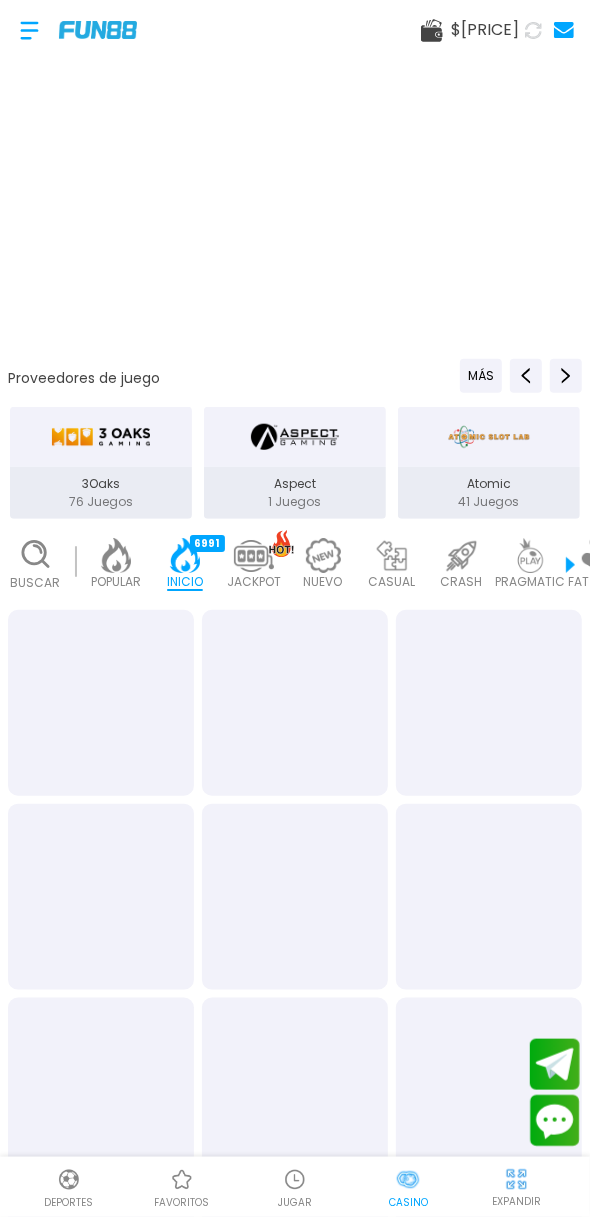 scroll, scrollTop: 0, scrollLeft: 50, axis: horizontal 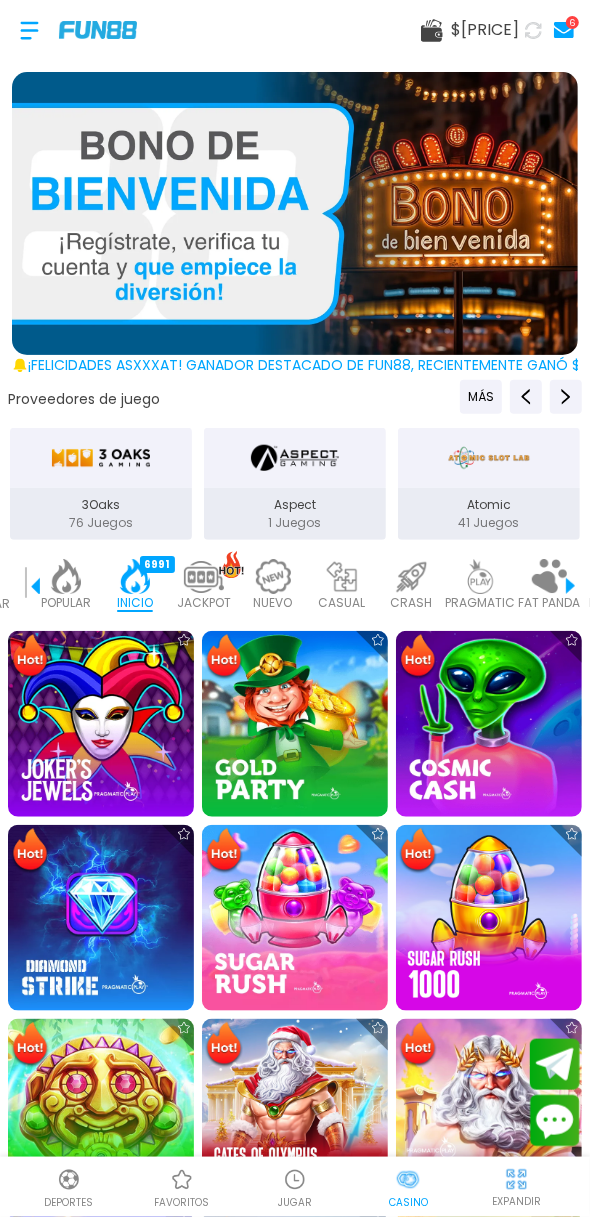 click at bounding box center (101, 1112) 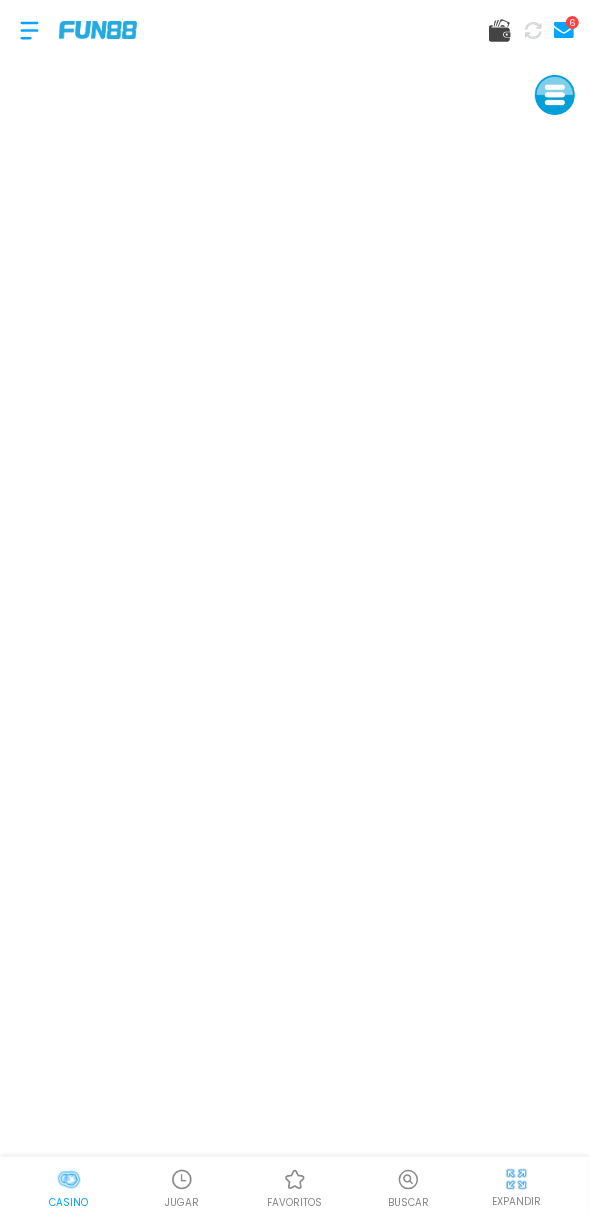 click at bounding box center [29, 30] 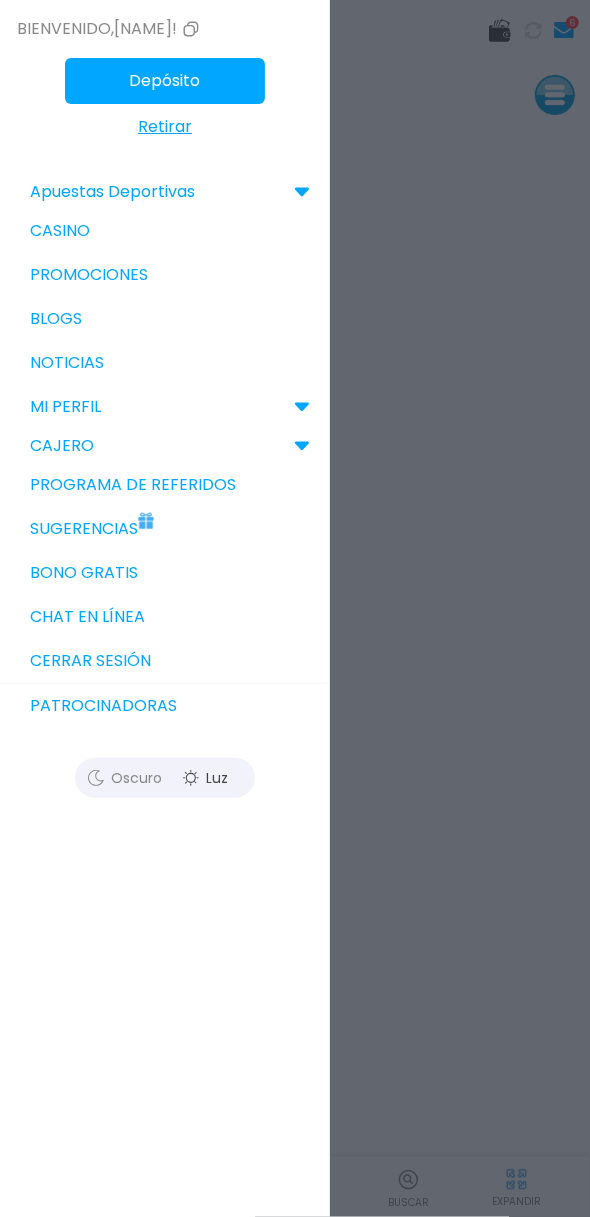 click on "Bono Gratis" at bounding box center [165, 573] 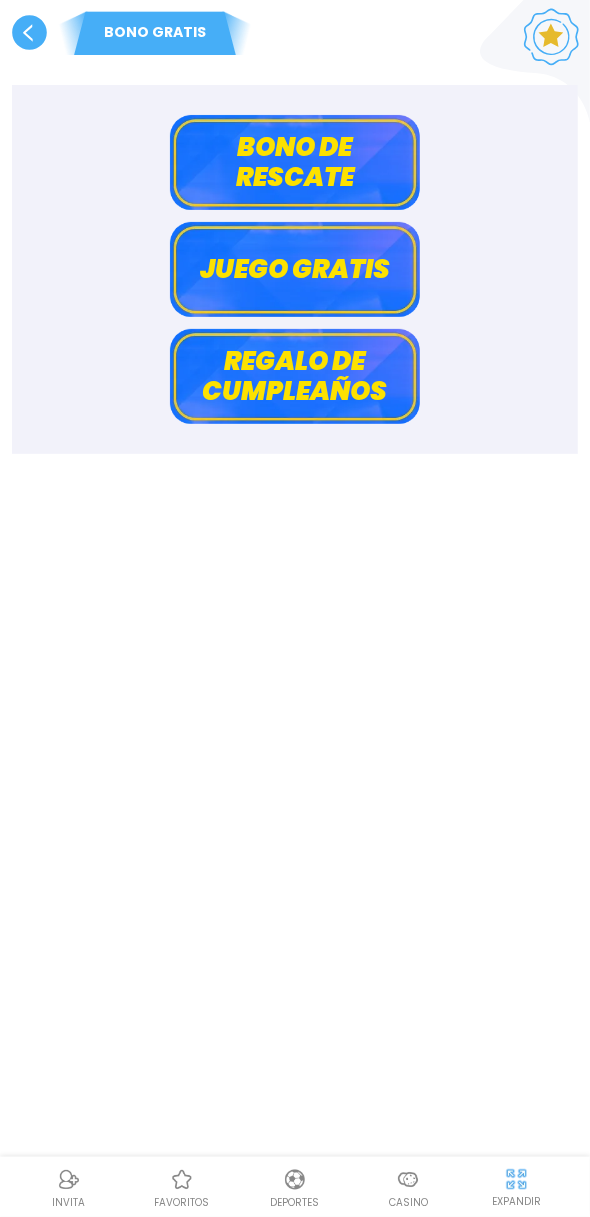 click on "Bono de rescate" at bounding box center (295, 162) 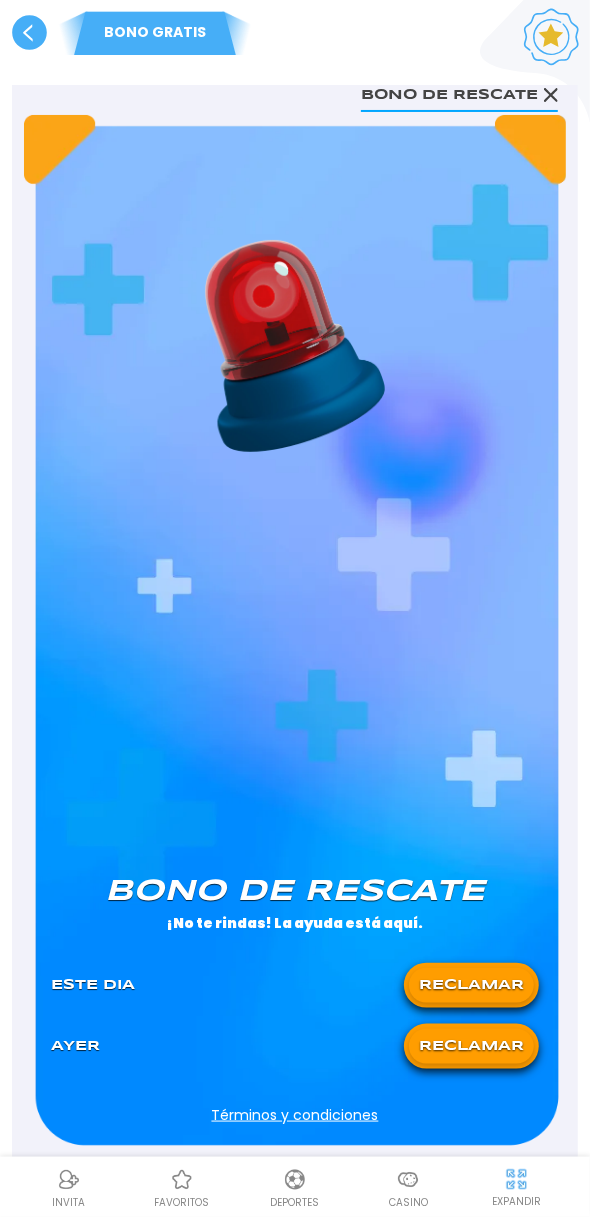 scroll, scrollTop: 3, scrollLeft: 0, axis: vertical 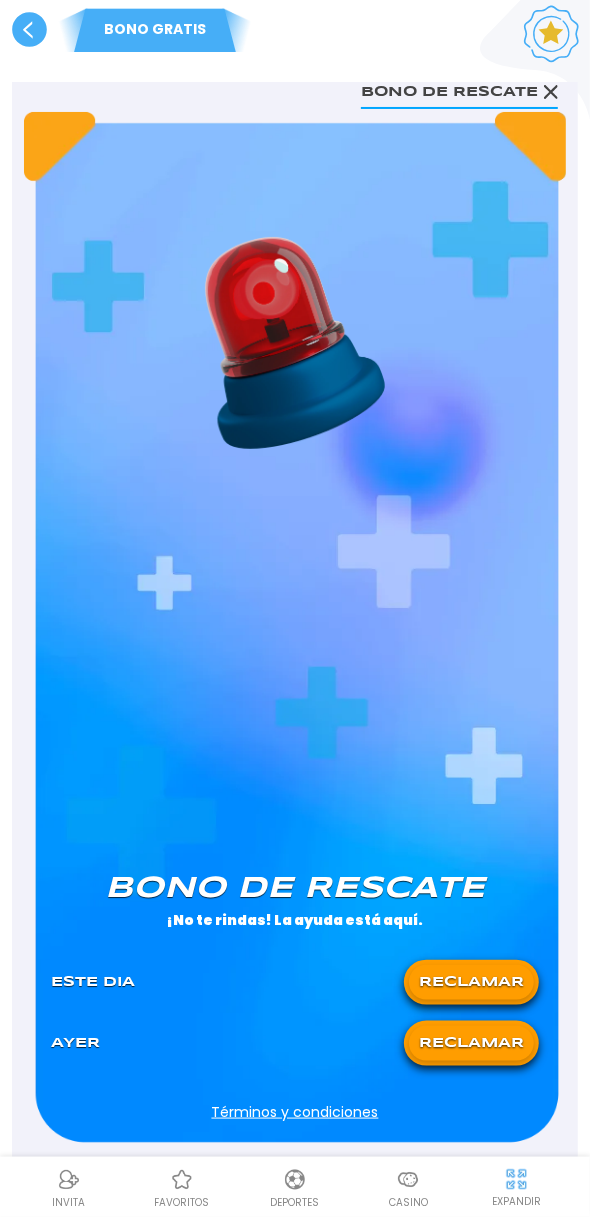 click on "RECLAMAR" at bounding box center [471, 982] 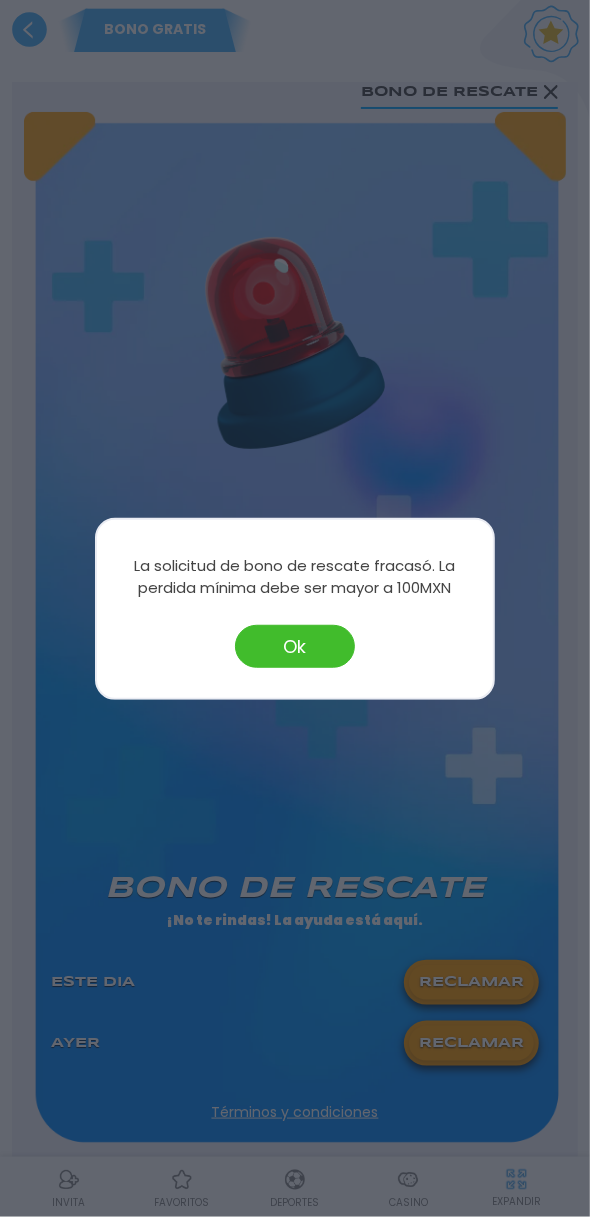 click on "Ok" at bounding box center [295, 646] 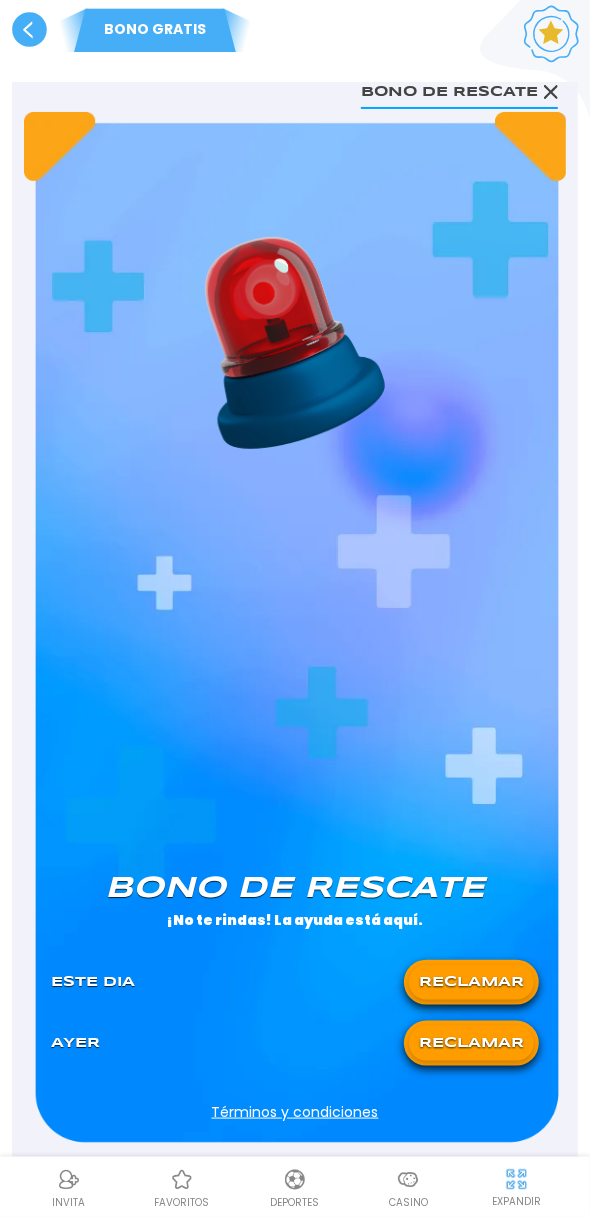 click on "RECLAMAR" at bounding box center (471, 982) 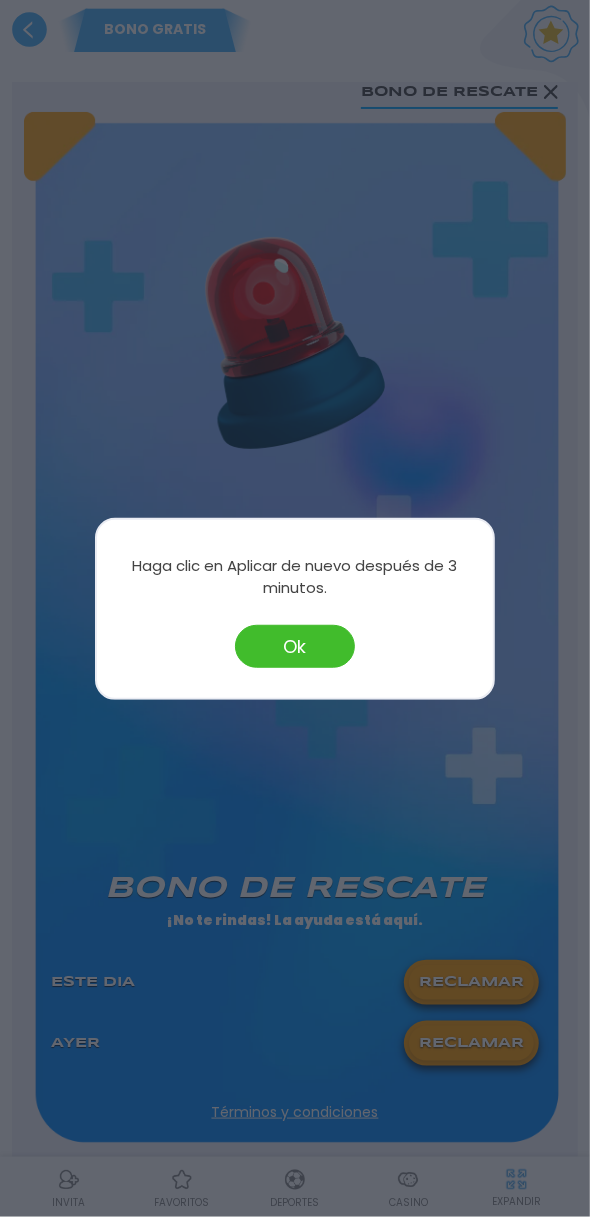 click on "Ok" at bounding box center (295, 646) 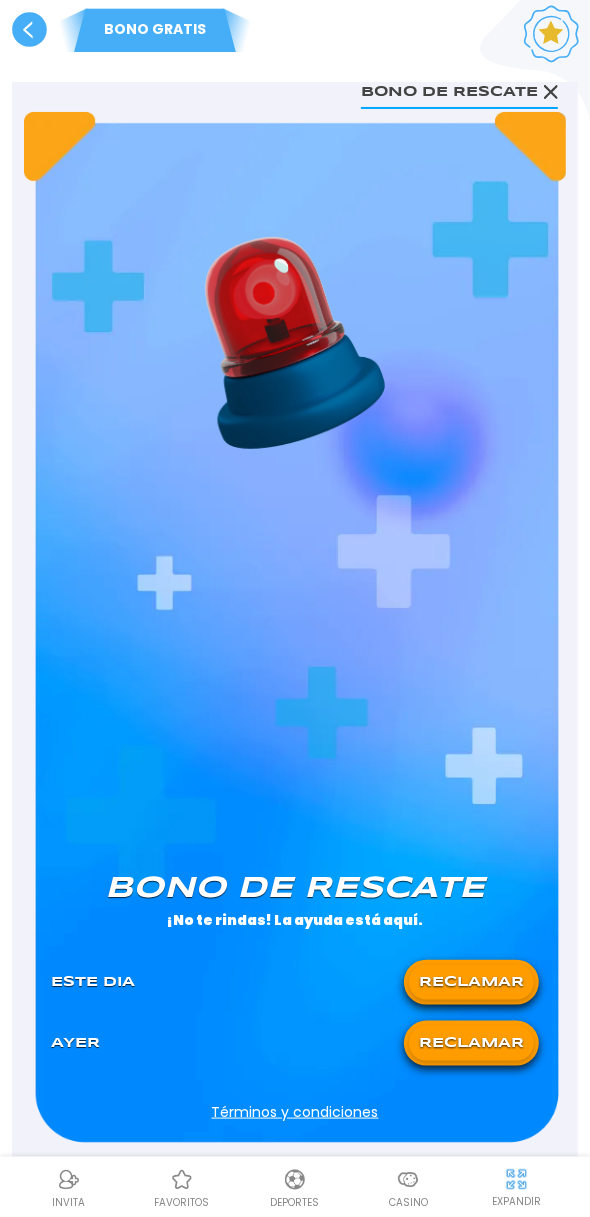 click 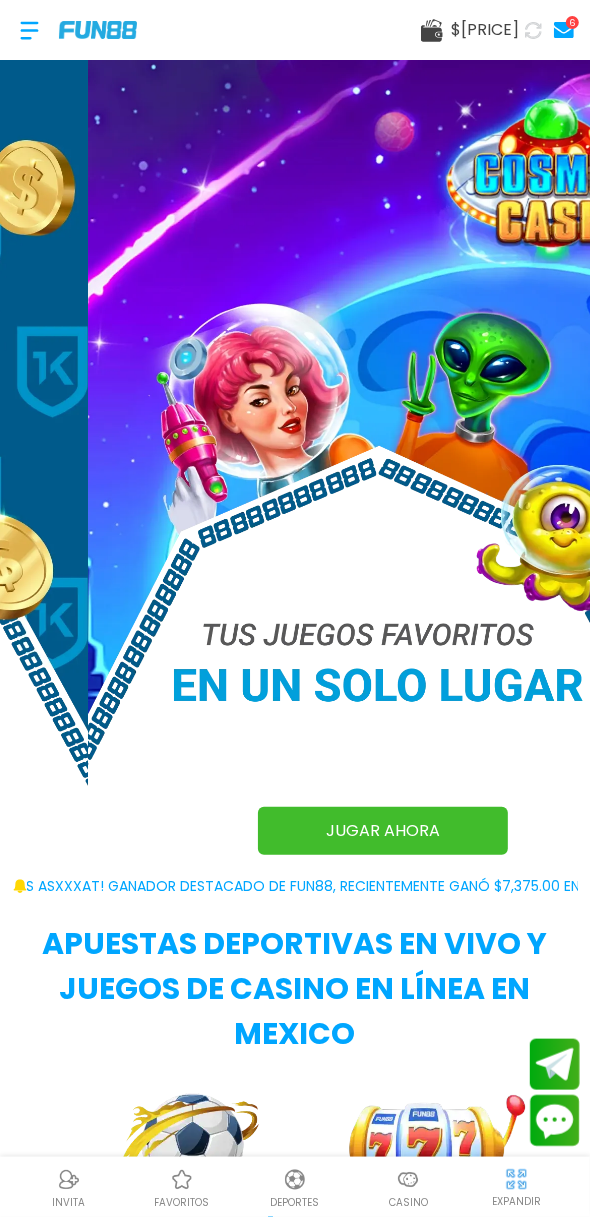 click on "Casino" at bounding box center [408, 1187] 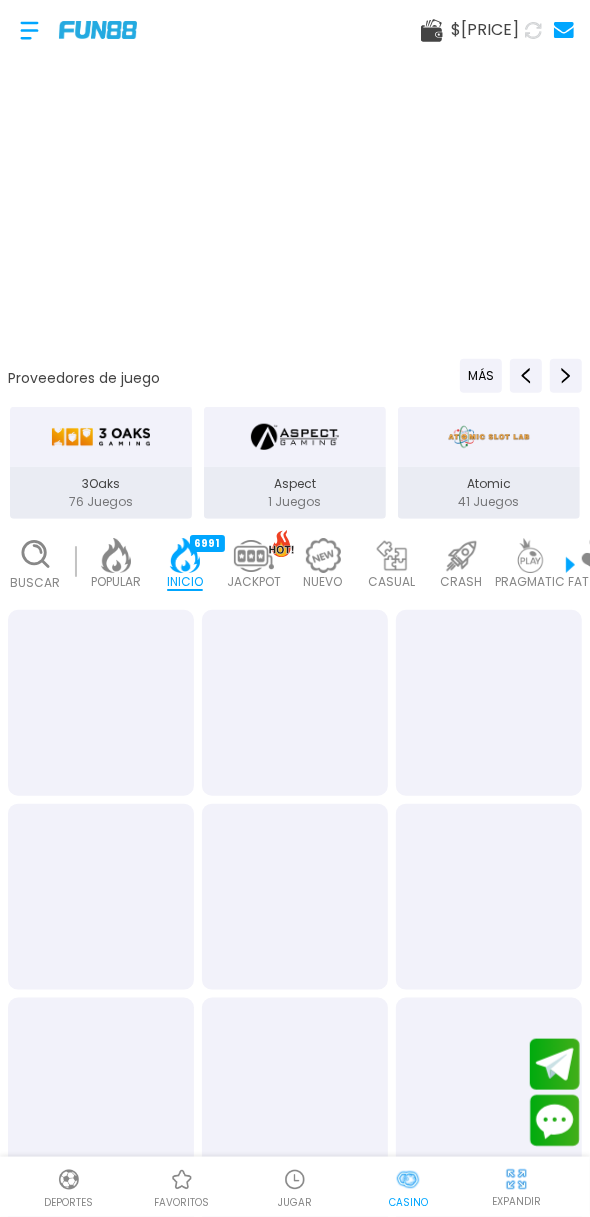 scroll, scrollTop: 0, scrollLeft: 50, axis: horizontal 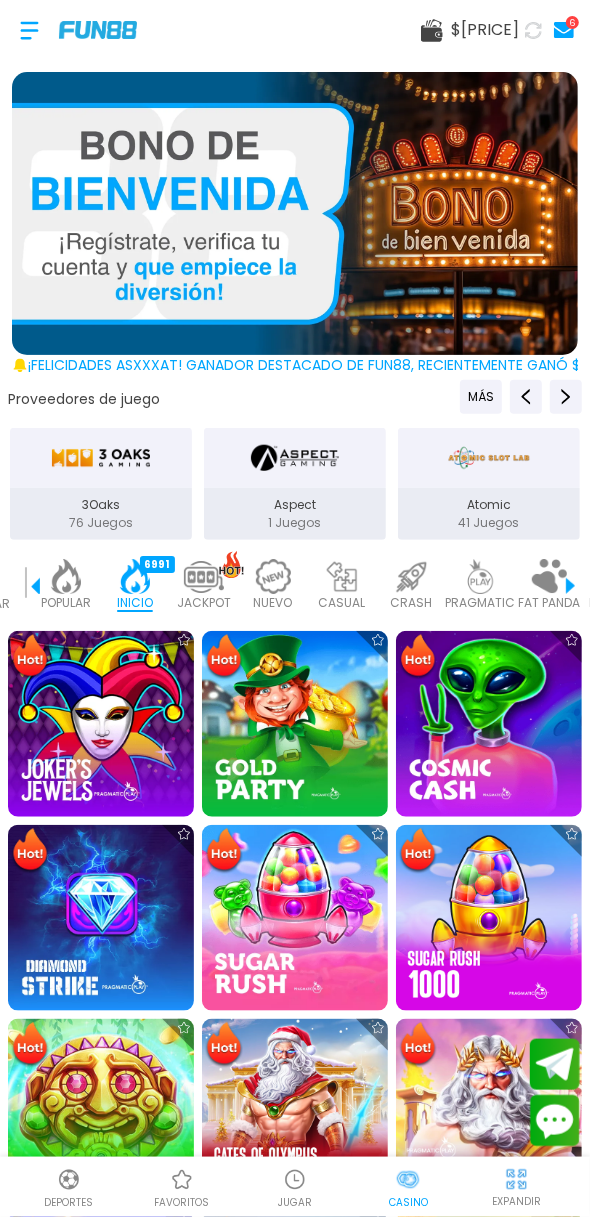click at bounding box center (101, 1112) 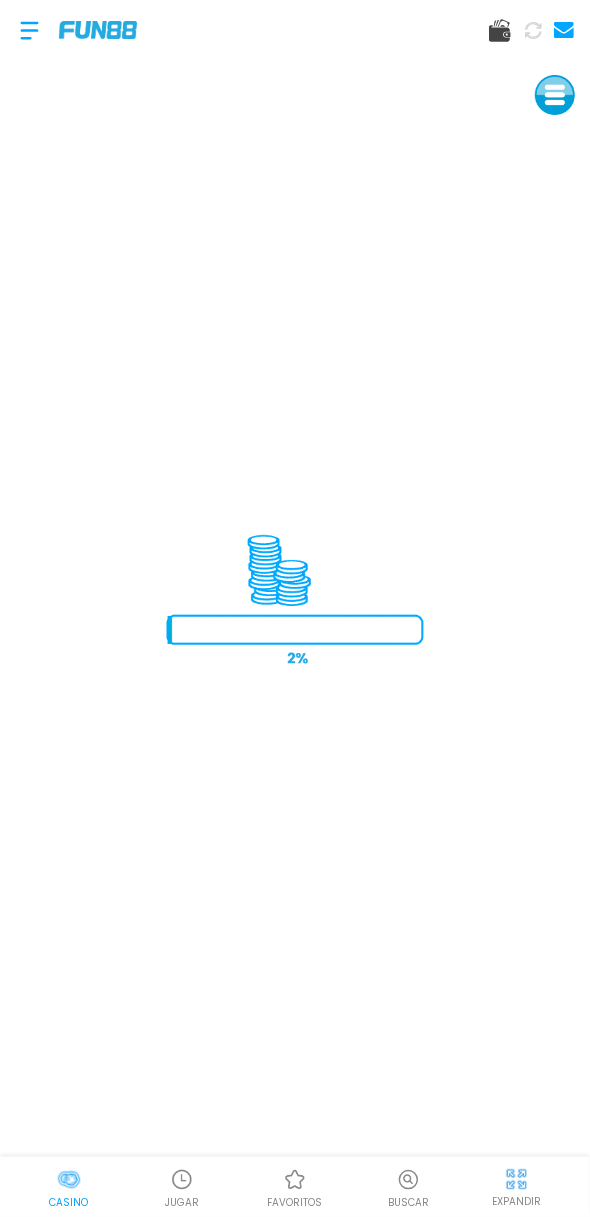 click on "Buscar" at bounding box center [408, 1202] 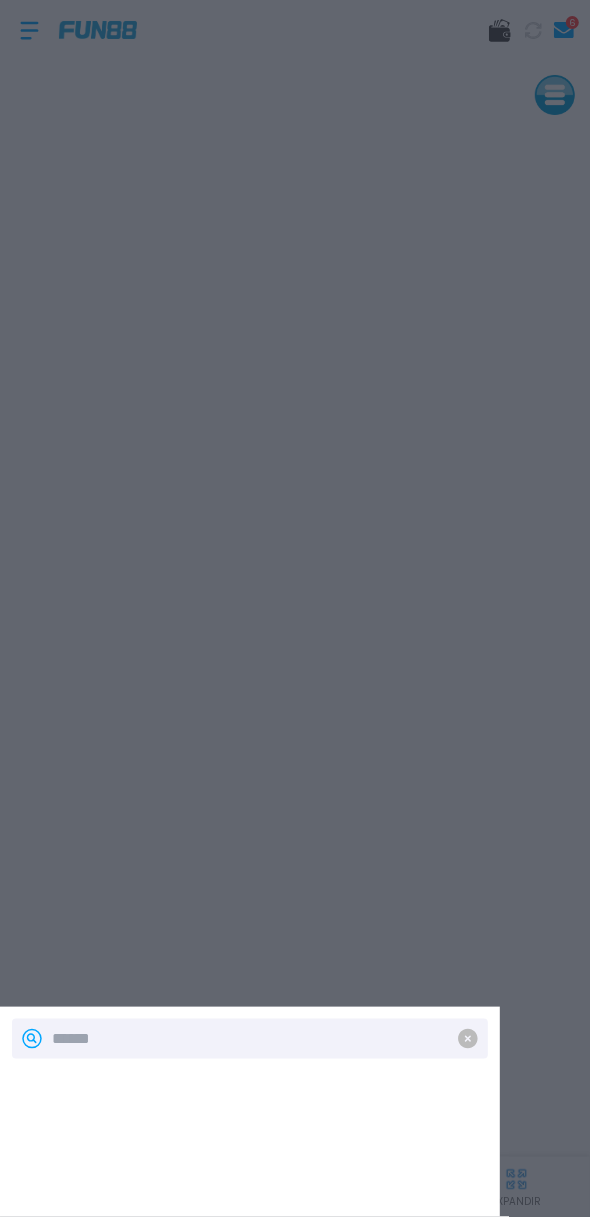 click at bounding box center [250, 1112] 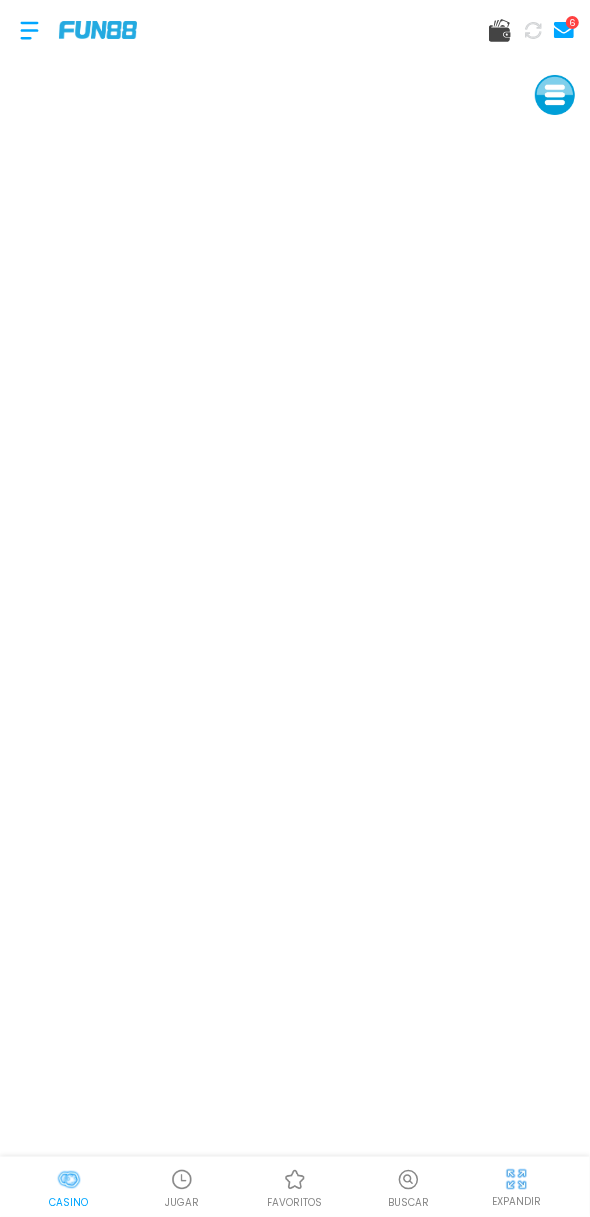 click at bounding box center [69, 1180] 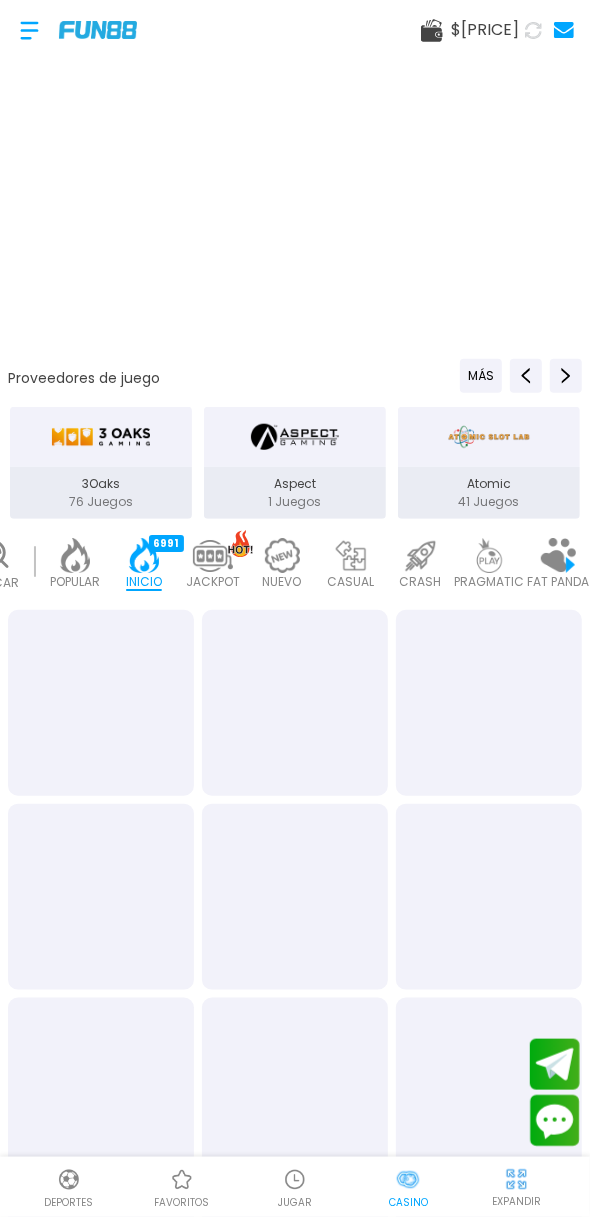 scroll, scrollTop: 0, scrollLeft: 50, axis: horizontal 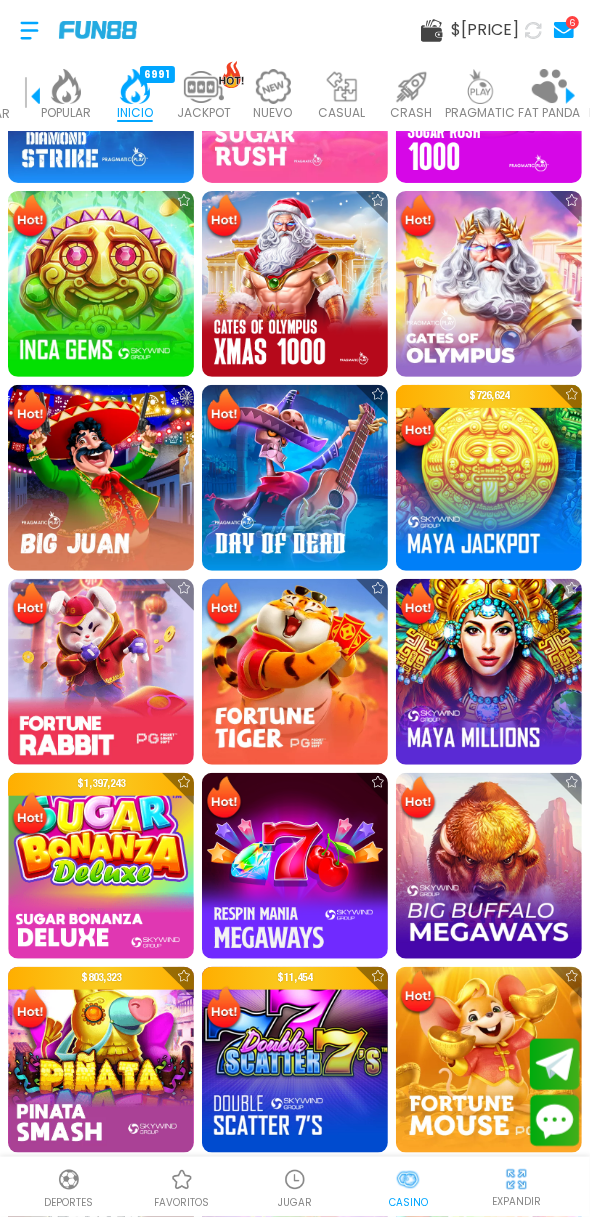click at bounding box center (101, 672) 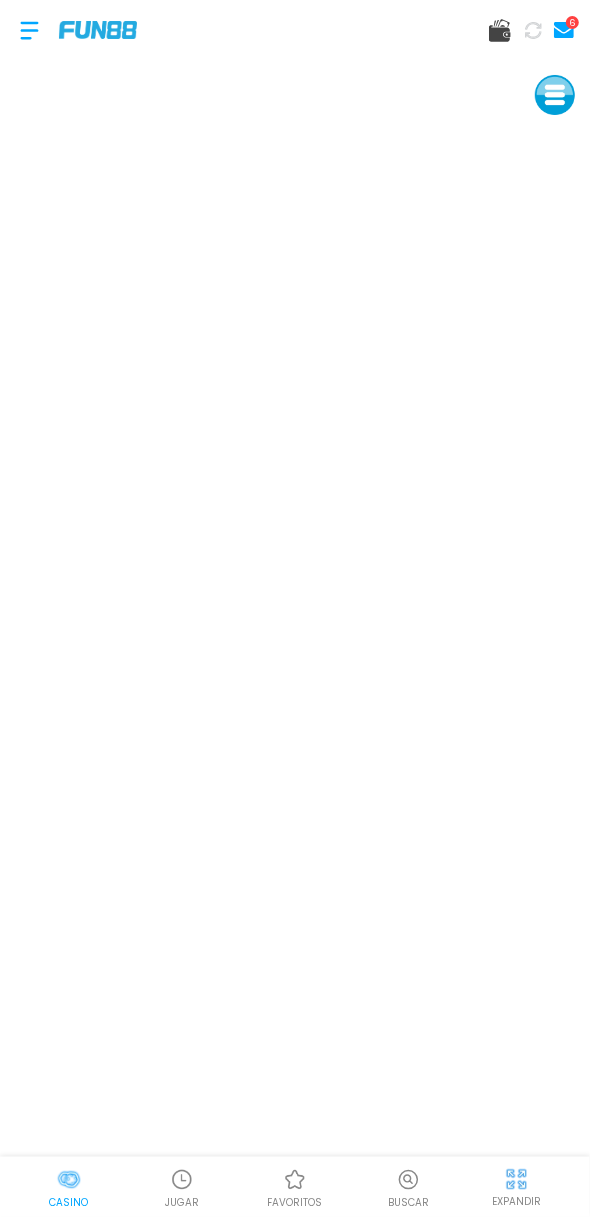 click on "Casino" at bounding box center [68, 1202] 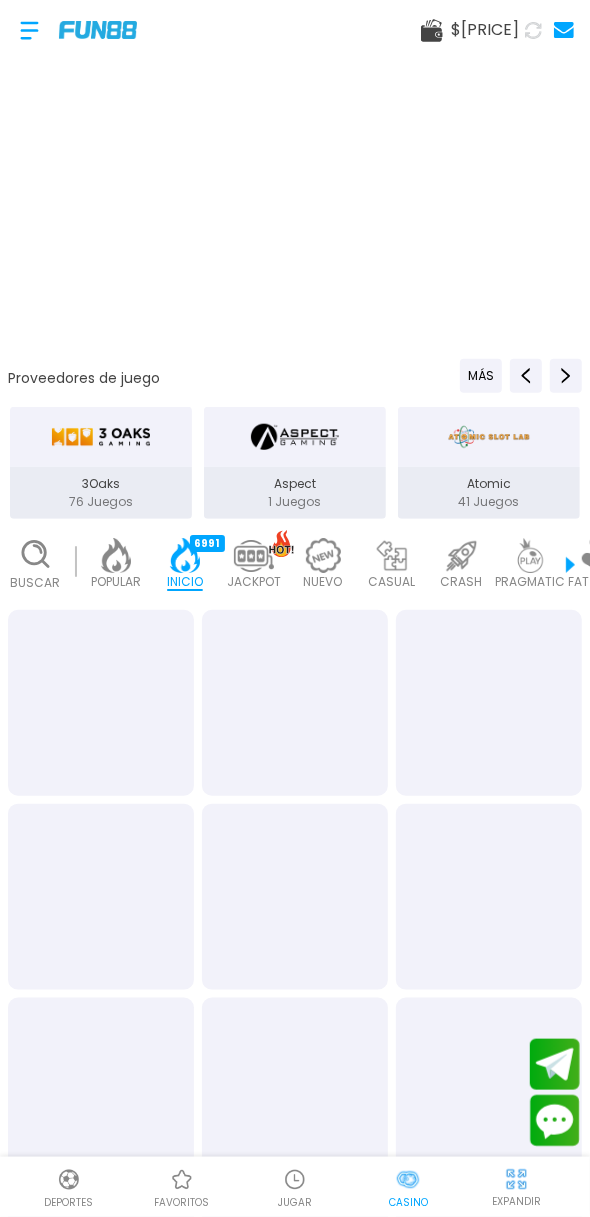 scroll, scrollTop: 0, scrollLeft: 50, axis: horizontal 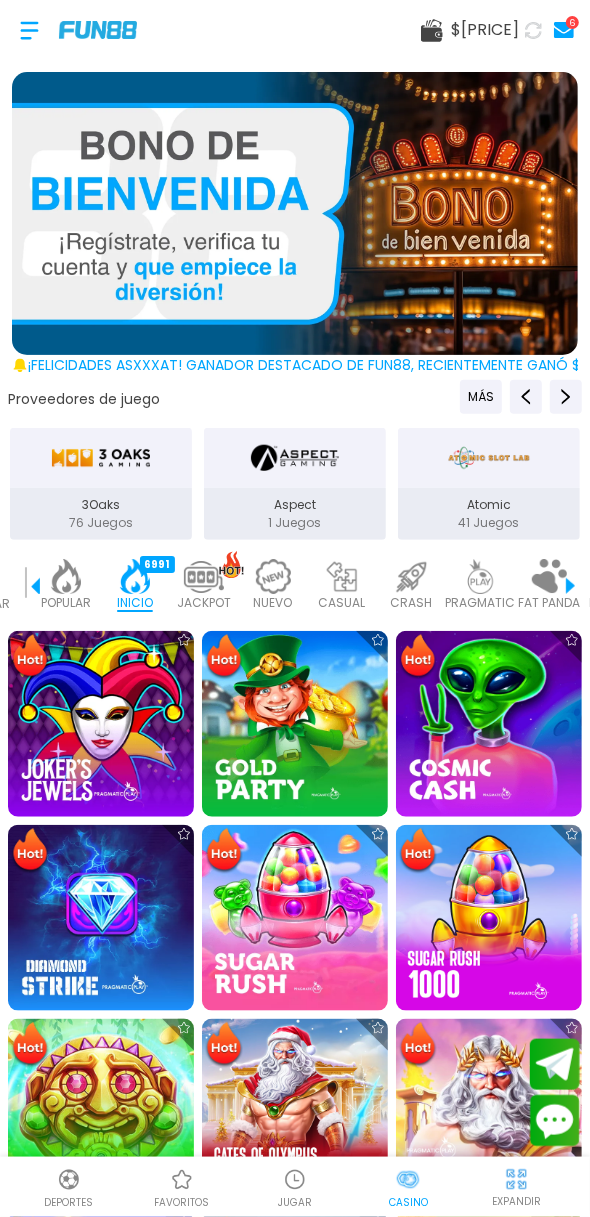 click at bounding box center (101, 1112) 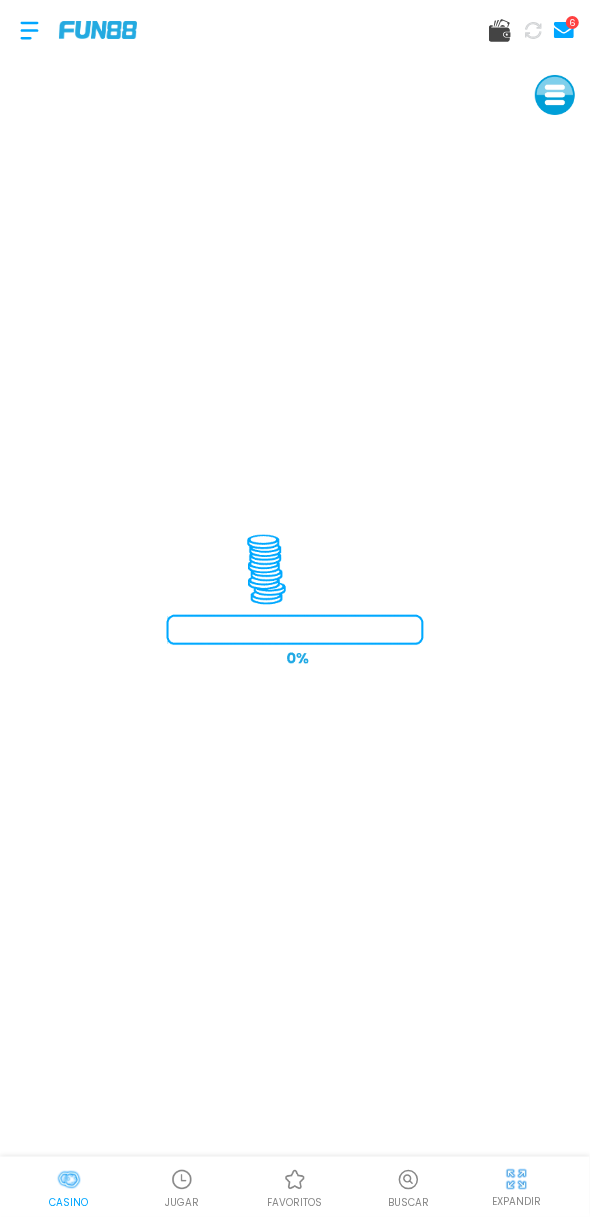 click at bounding box center (29, 30) 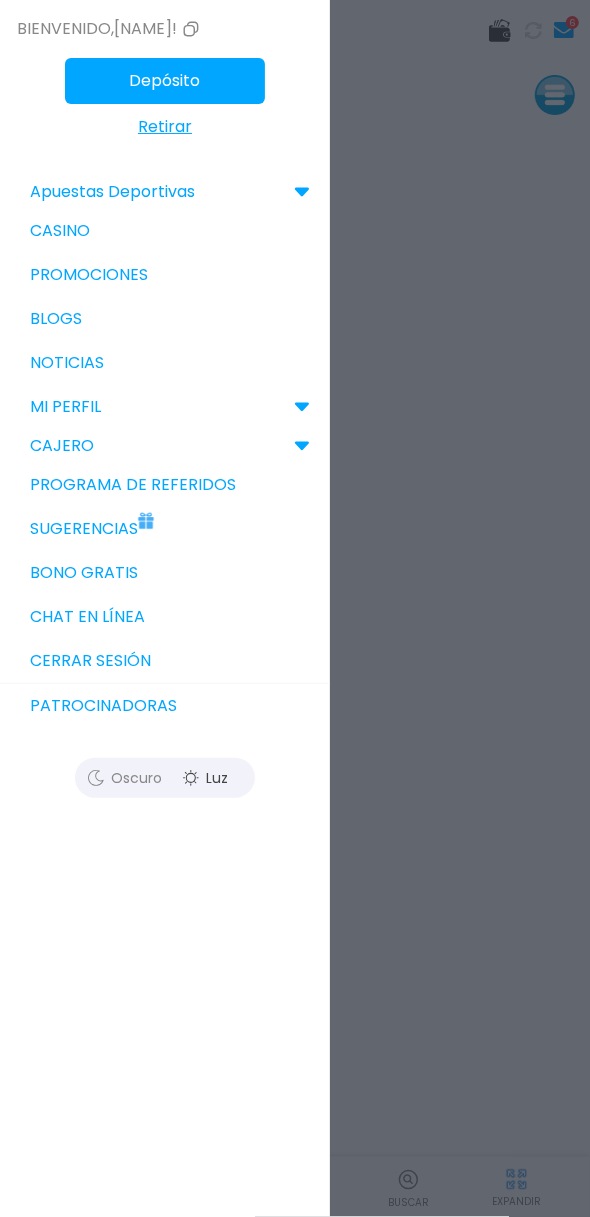 click on "Bono Gratis" at bounding box center (165, 573) 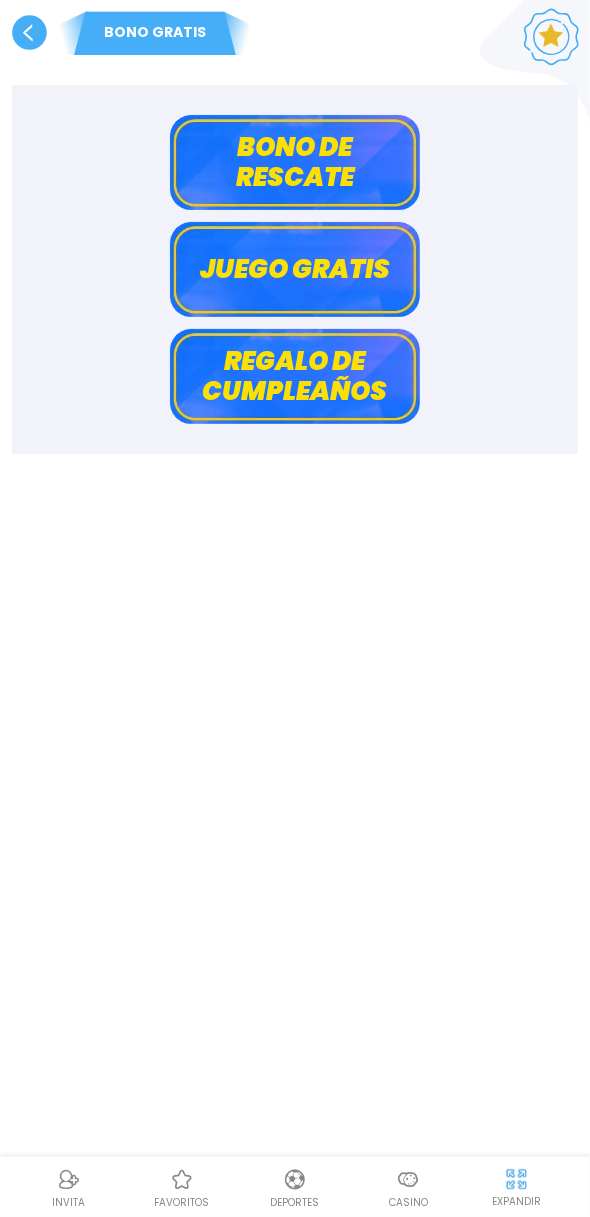 click on "Bono de rescate" at bounding box center (295, 162) 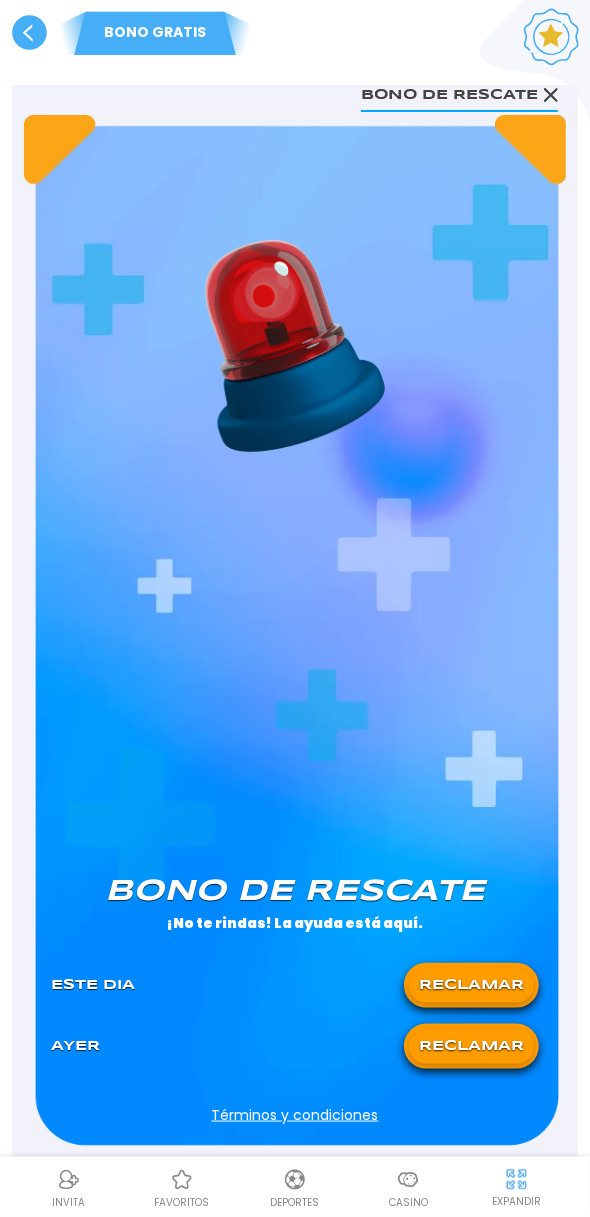 click on "RECLAMAR" at bounding box center [471, 985] 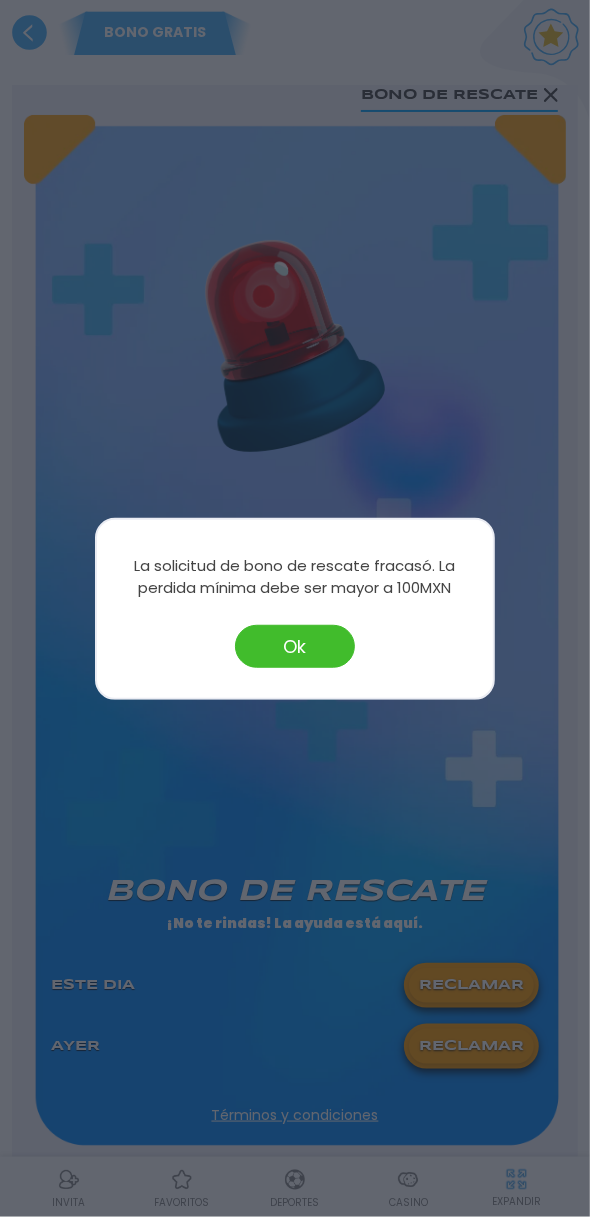 click on "Ok" at bounding box center (295, 646) 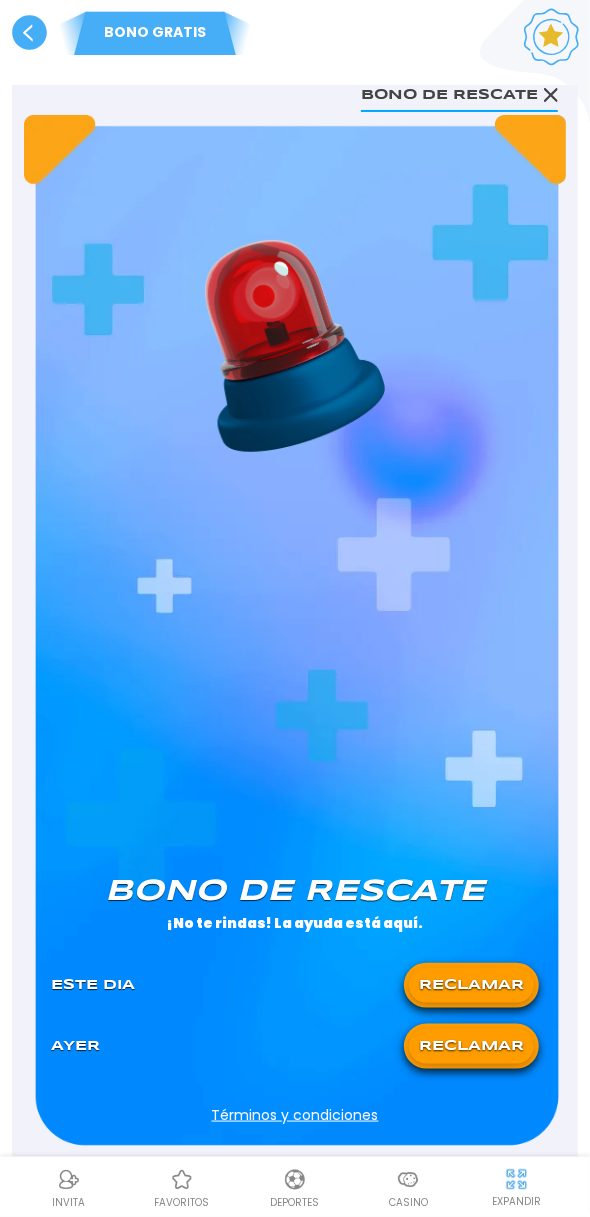 click on "RECLAMAR" at bounding box center (471, 1046) 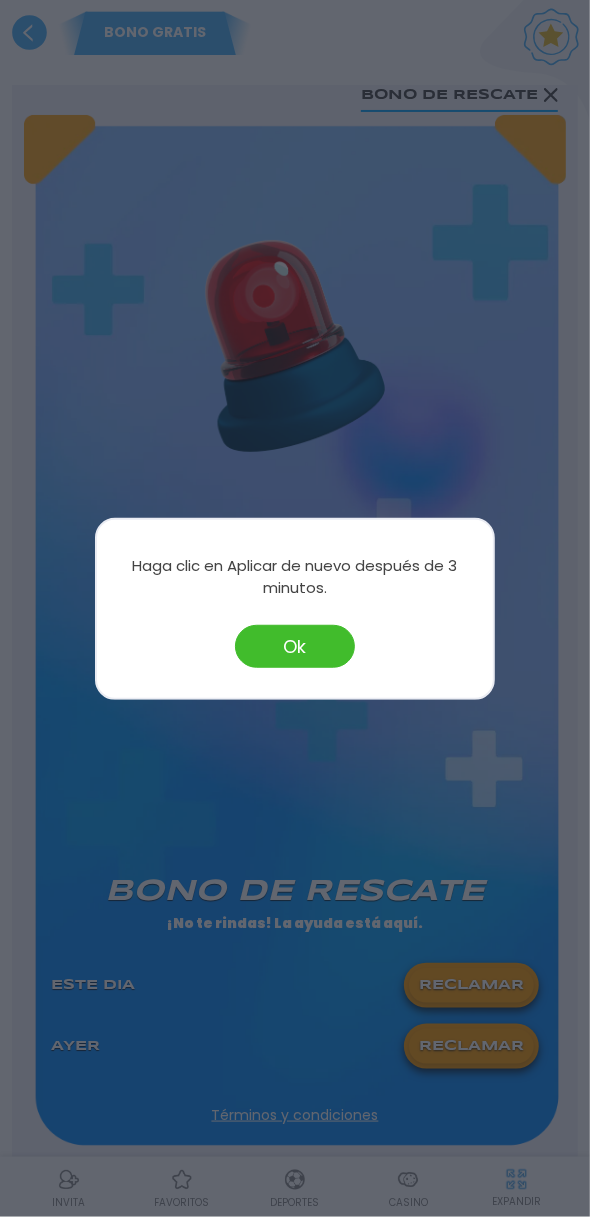 click on "Ok" at bounding box center (295, 646) 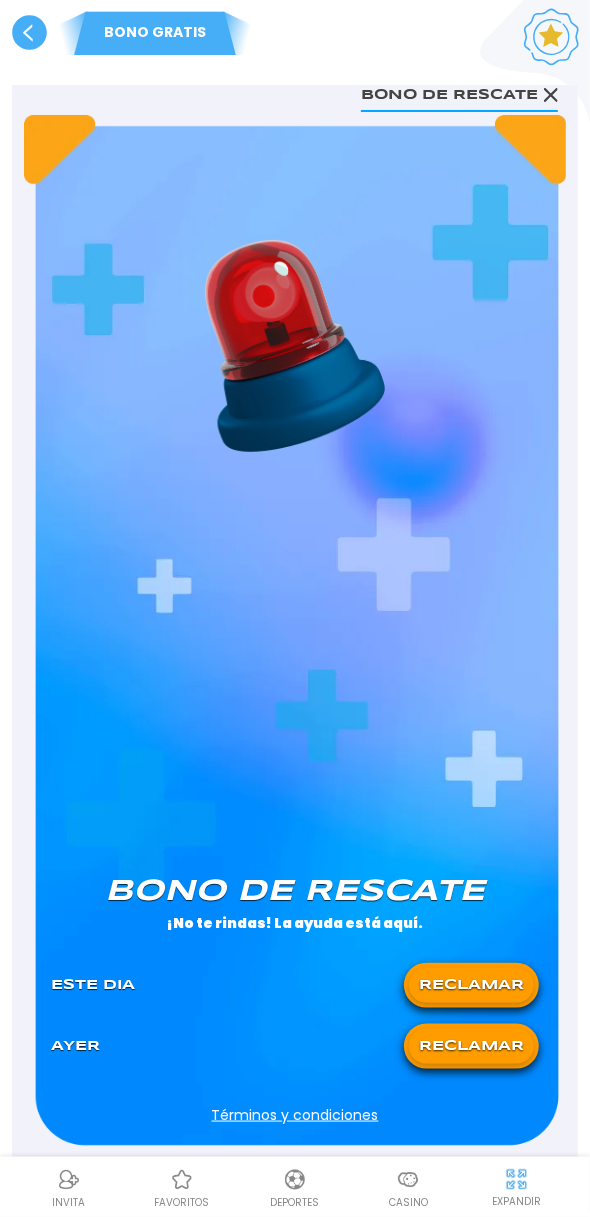 click 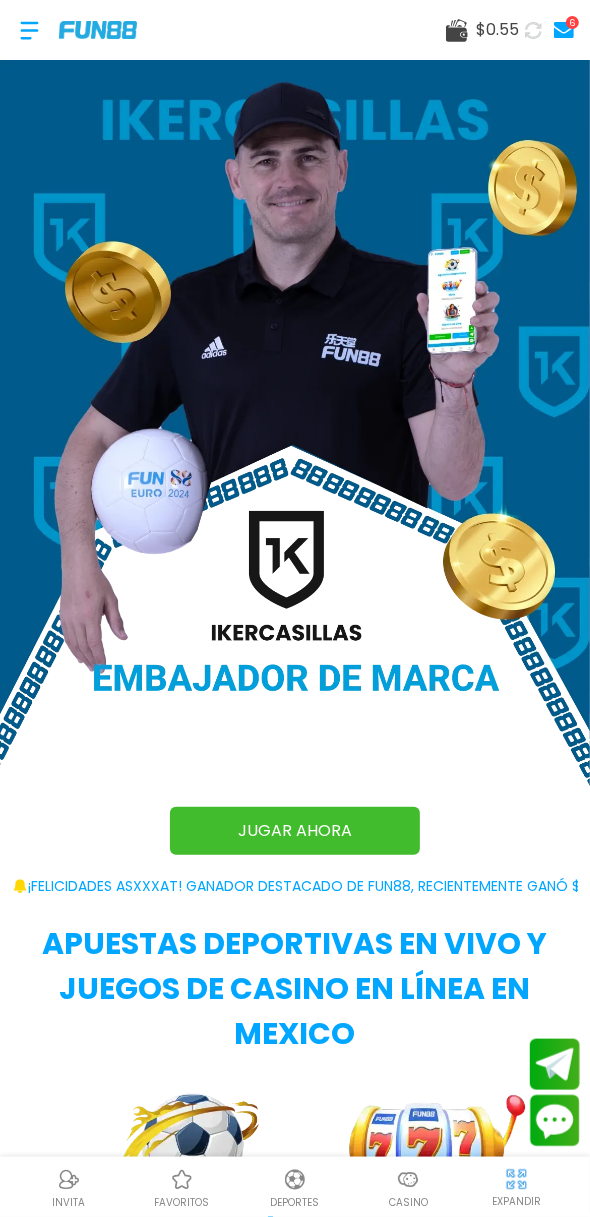 click on "INVITA favoritos Deportes Casino EXPANDIR" at bounding box center (295, 1187) 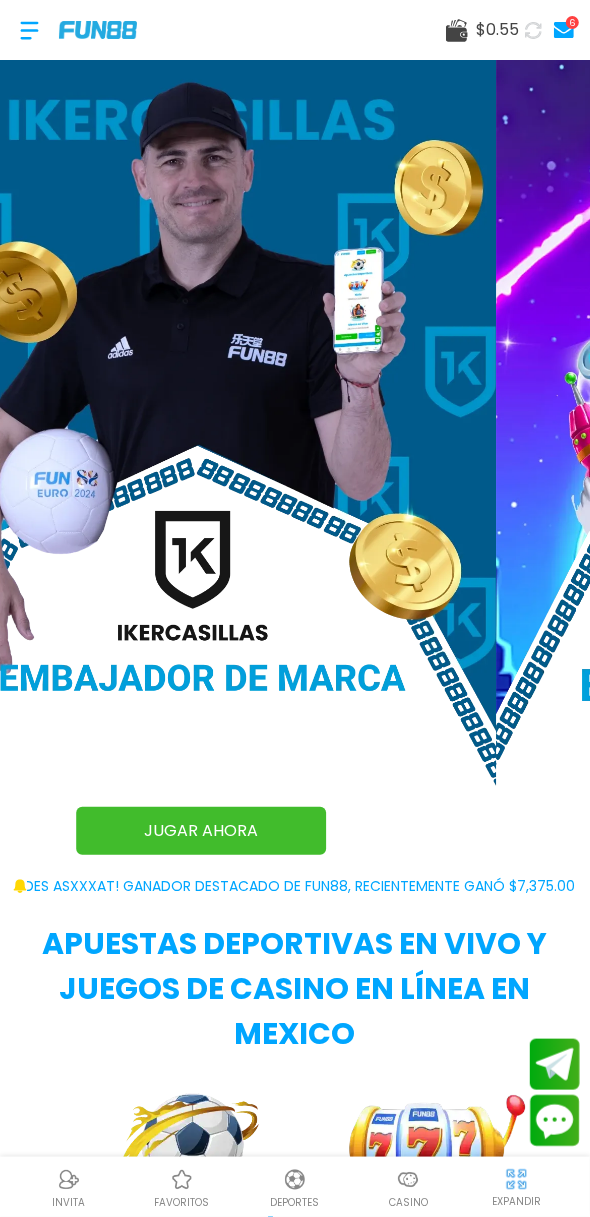 click on "Casino" at bounding box center [408, 1202] 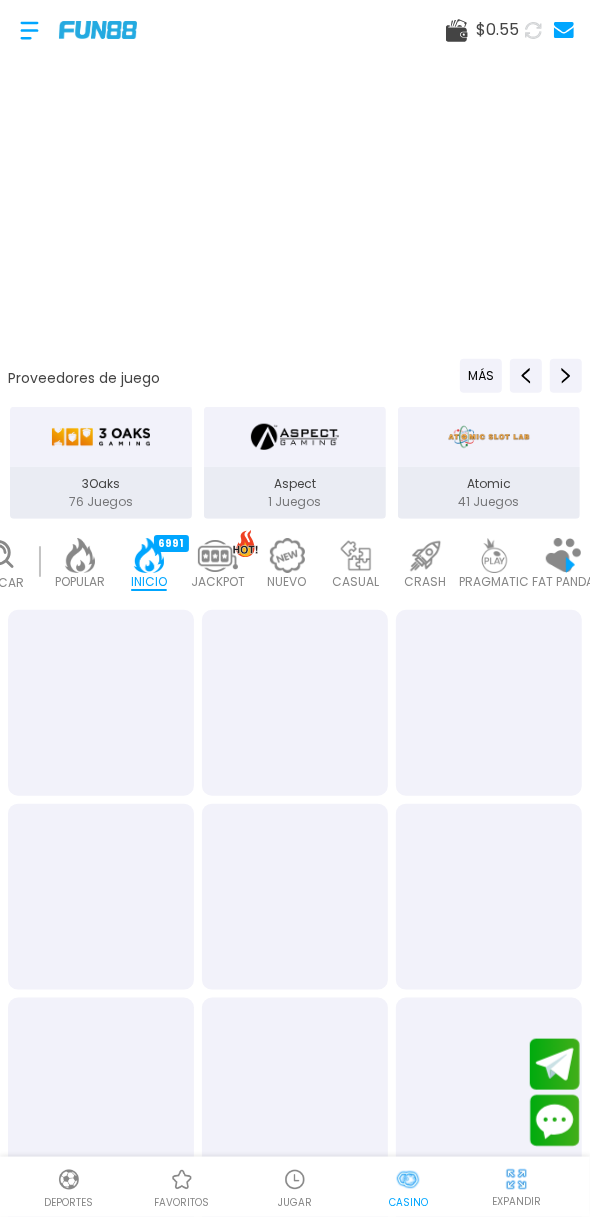 scroll, scrollTop: 0, scrollLeft: 50, axis: horizontal 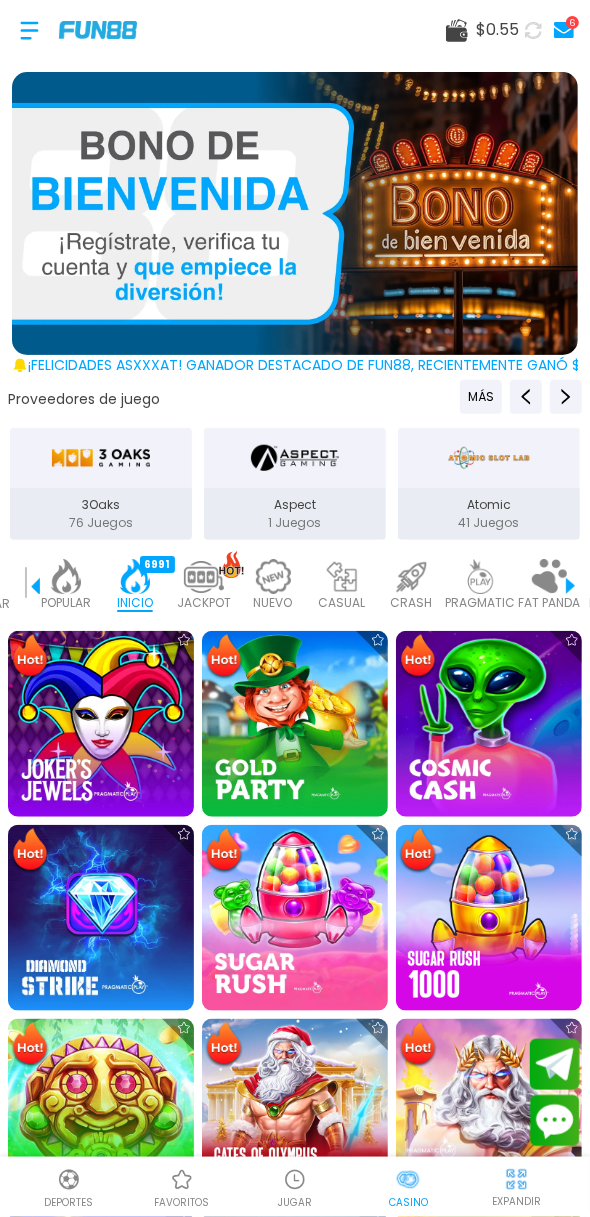 click at bounding box center [101, 1112] 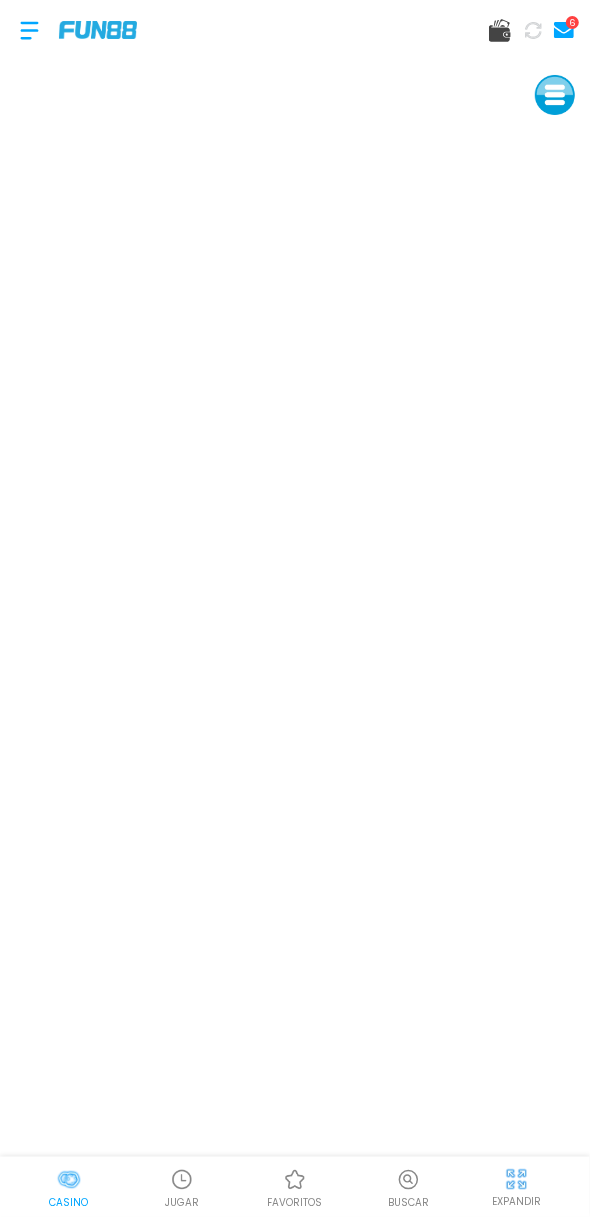 click at bounding box center (29, 30) 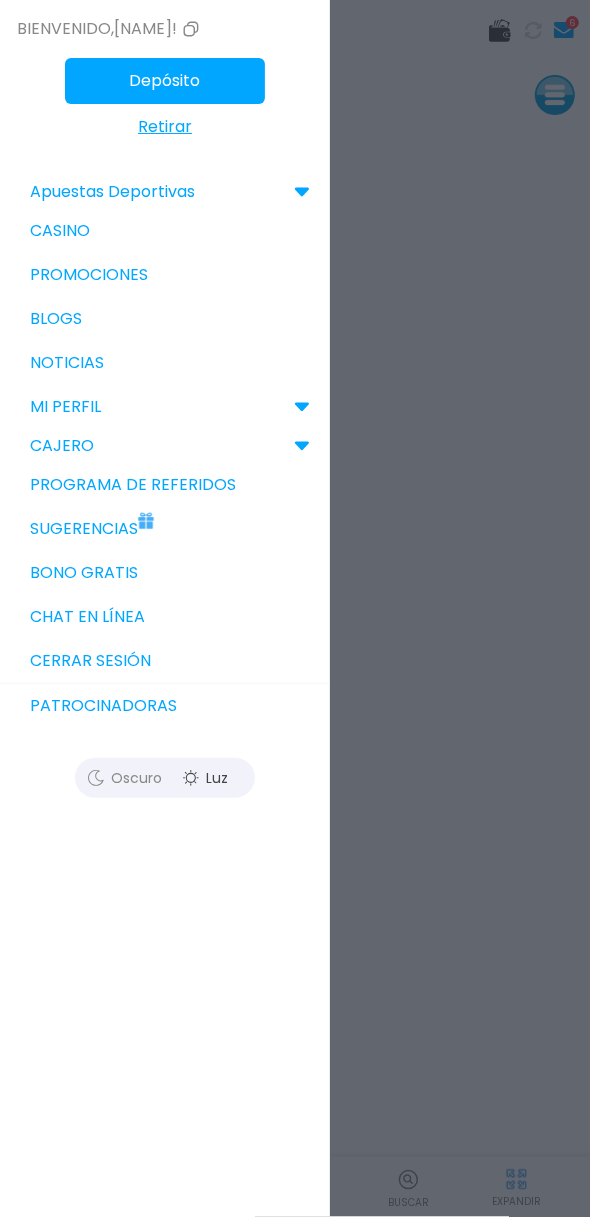 click on "Bono Gratis" at bounding box center (165, 573) 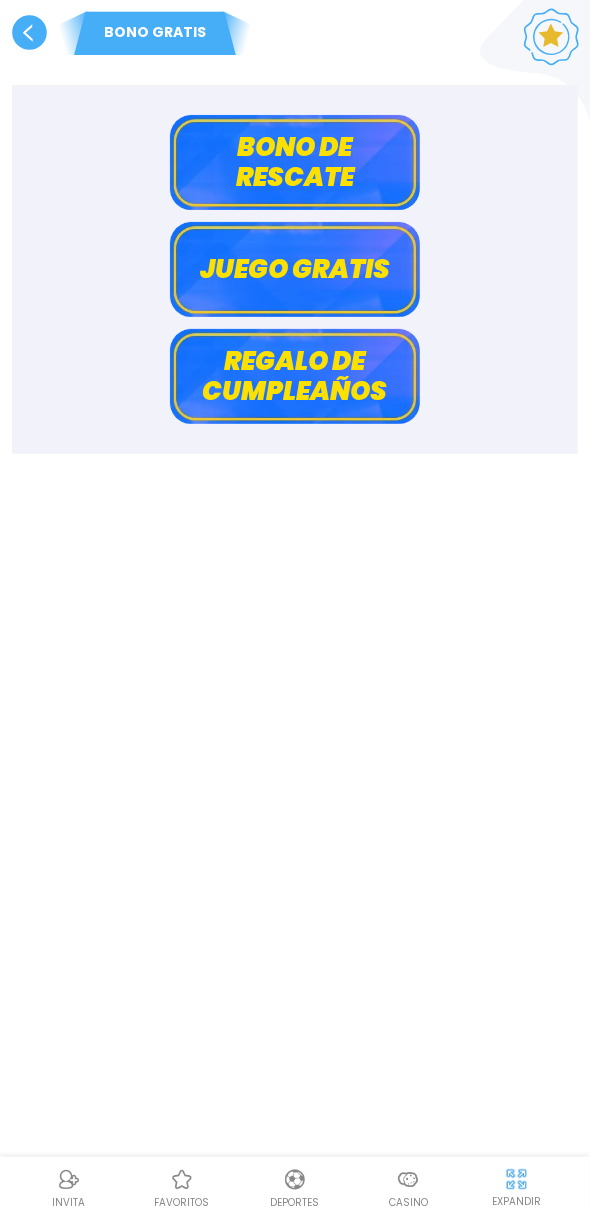 click on "Regalo de cumpleaños" at bounding box center [295, 376] 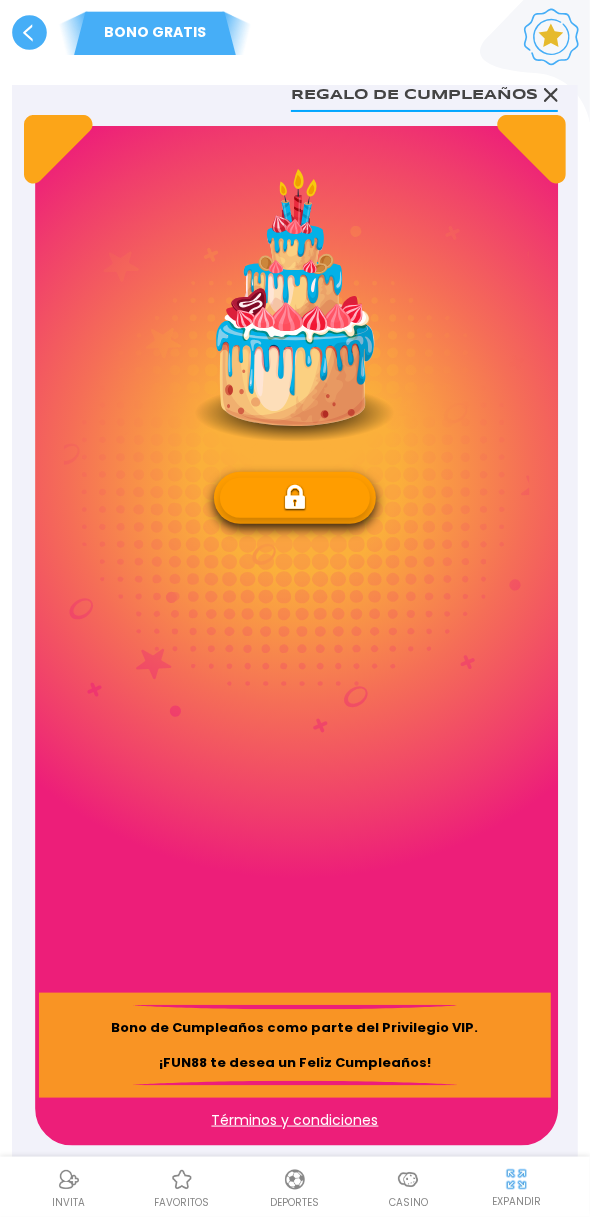click 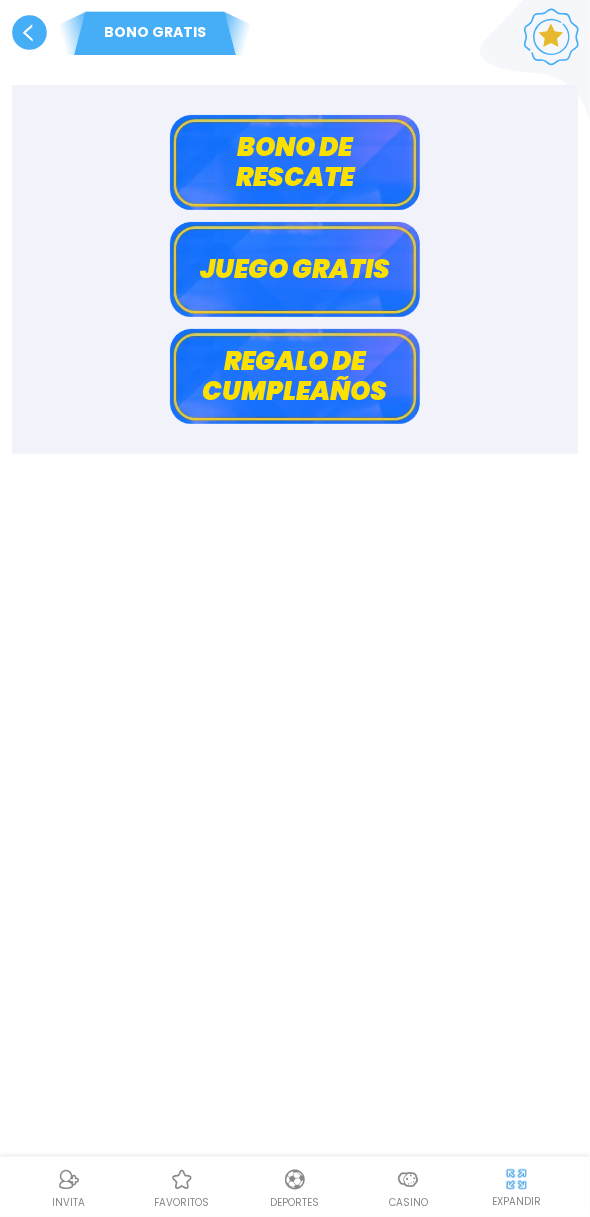 click on "Bono de rescate" at bounding box center [295, 162] 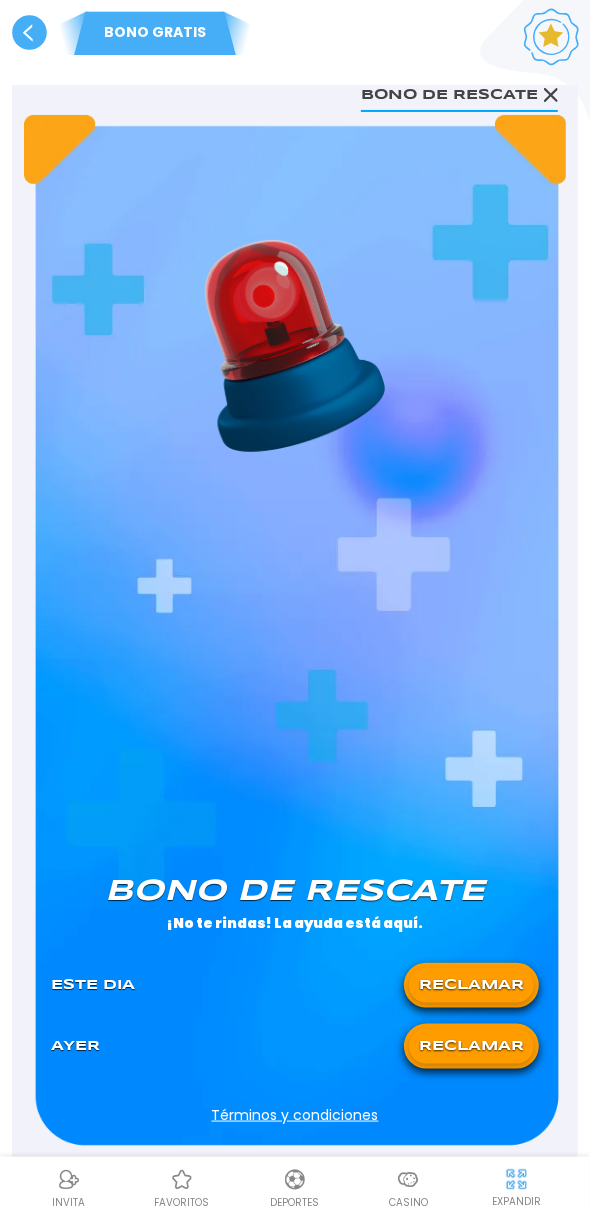 click on "RECLAMAR" at bounding box center (471, 1046) 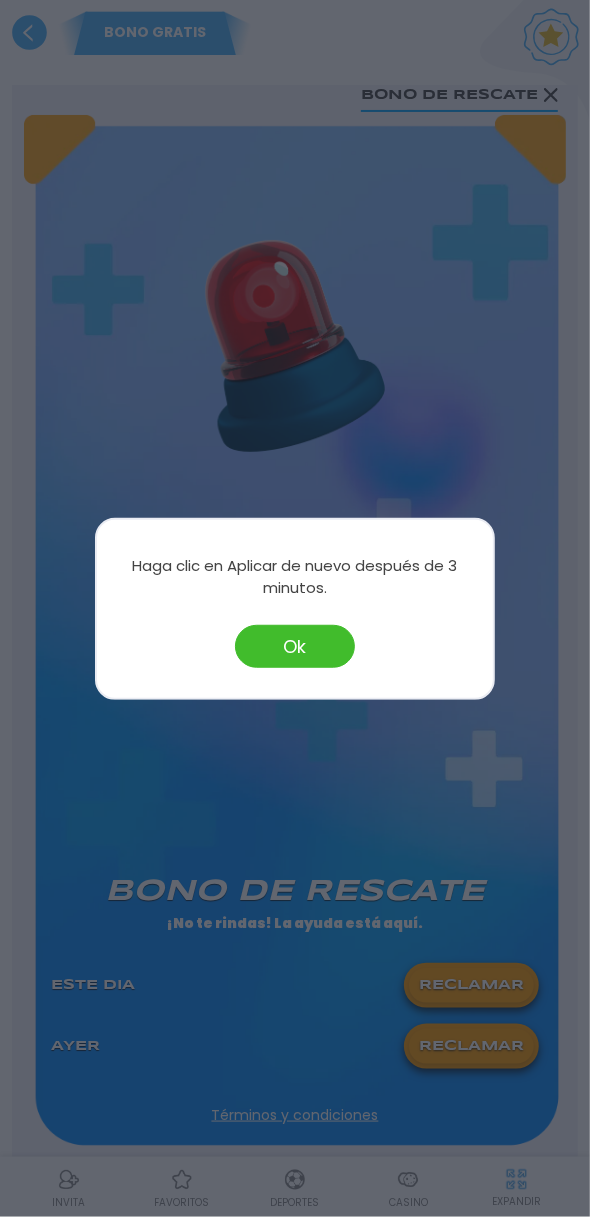 click on "Ok" at bounding box center [295, 646] 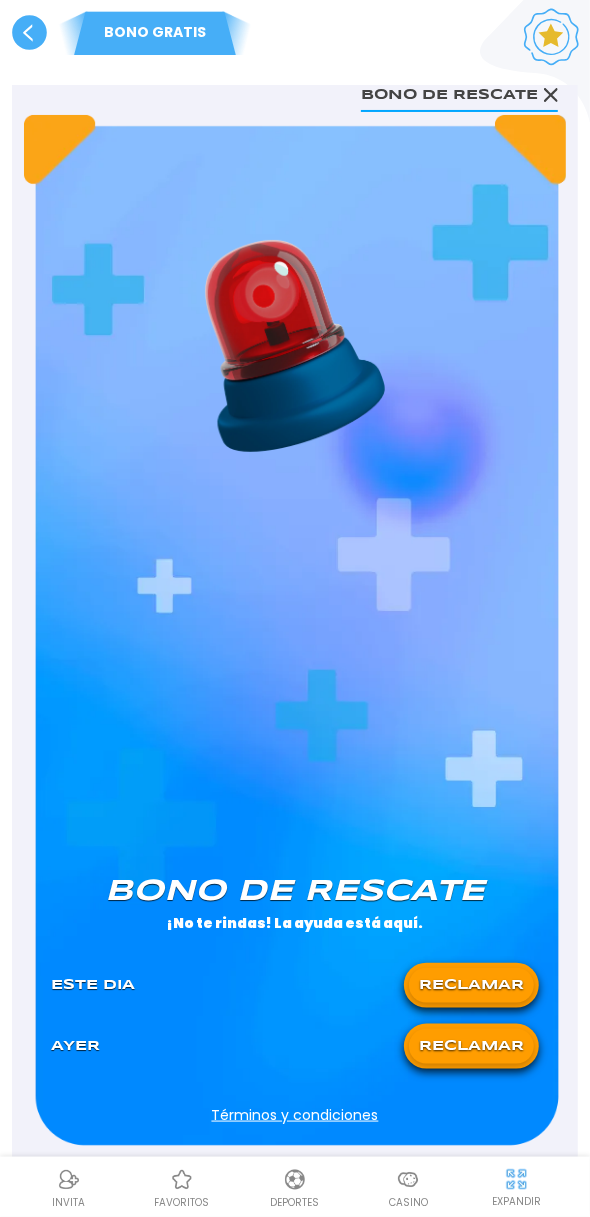 click on "RECLAMAR" at bounding box center [471, 1046] 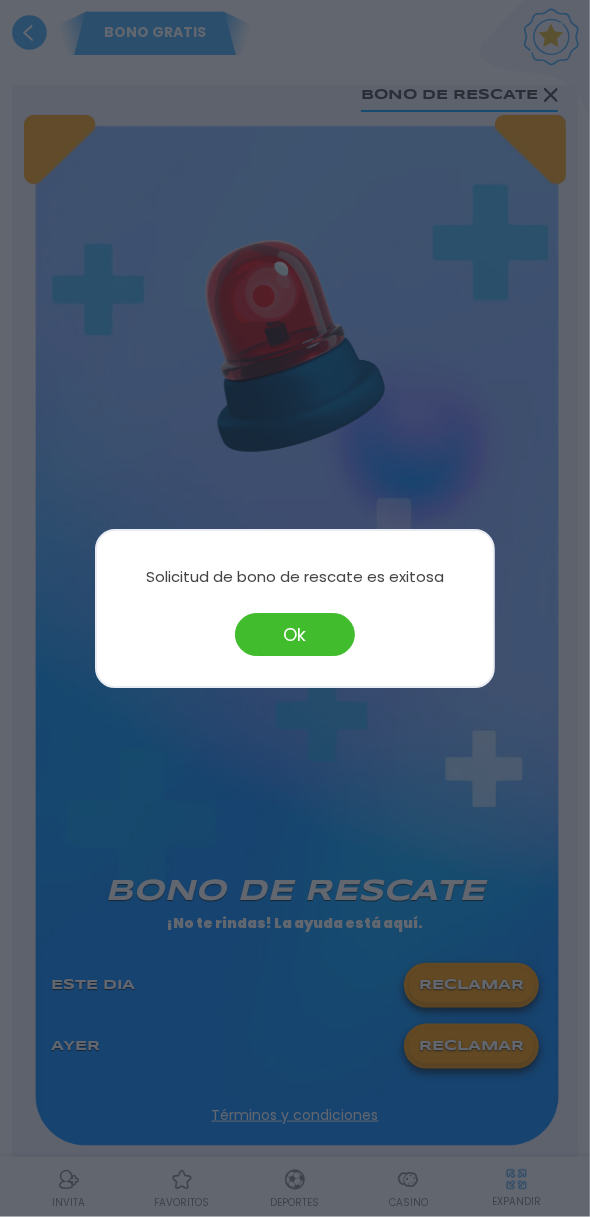 click on "Ok" at bounding box center [295, 634] 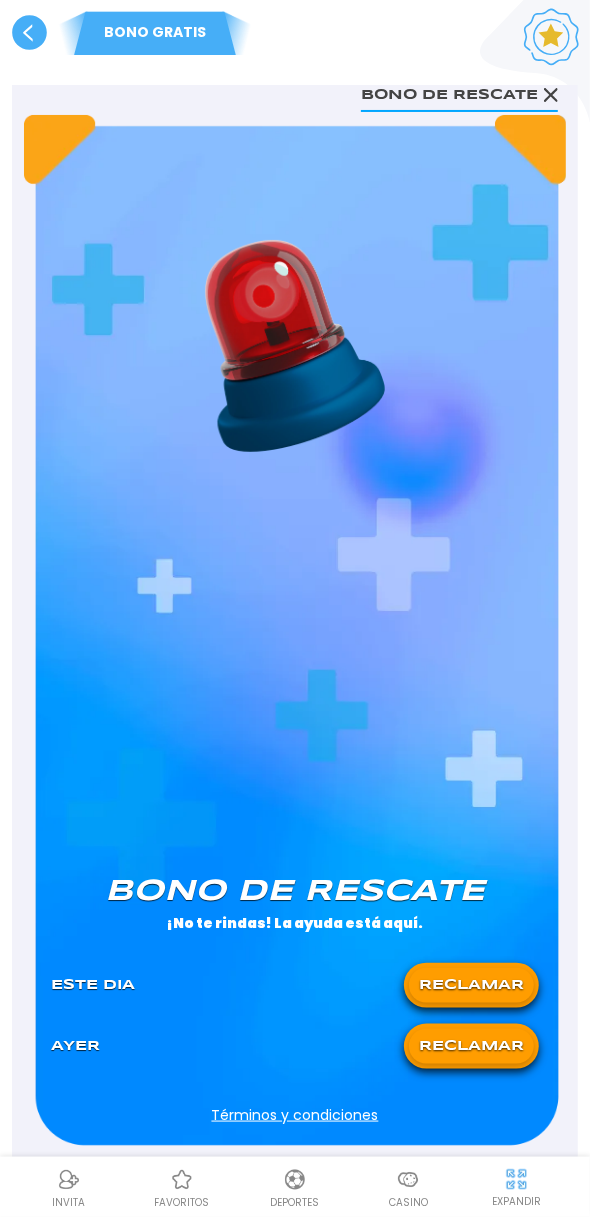 click 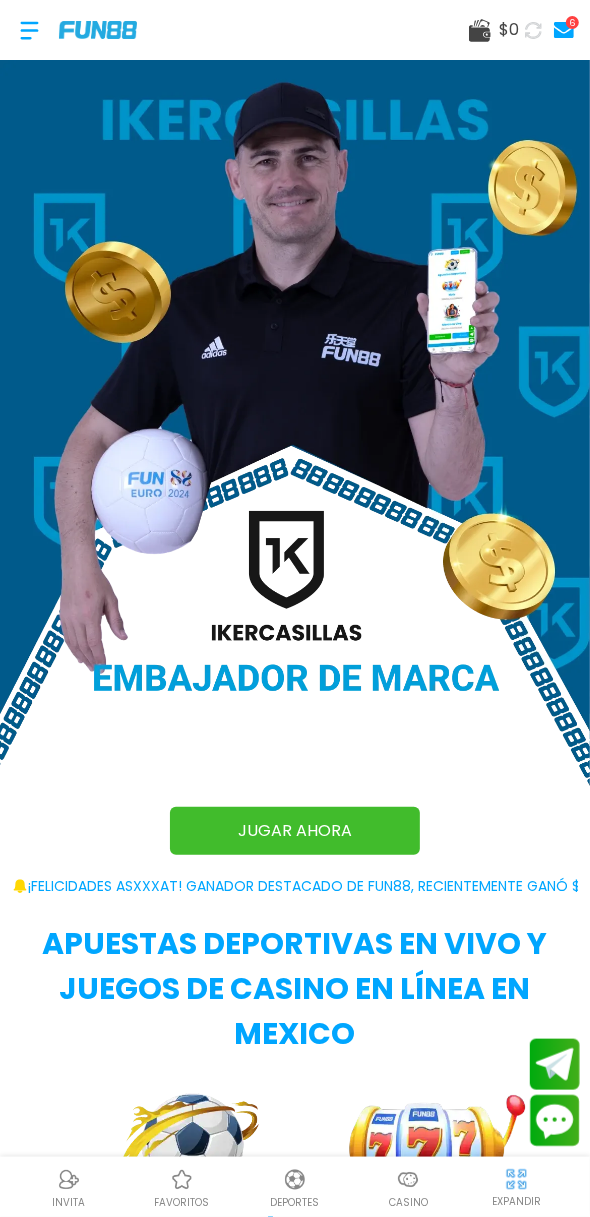 click at bounding box center (408, 1180) 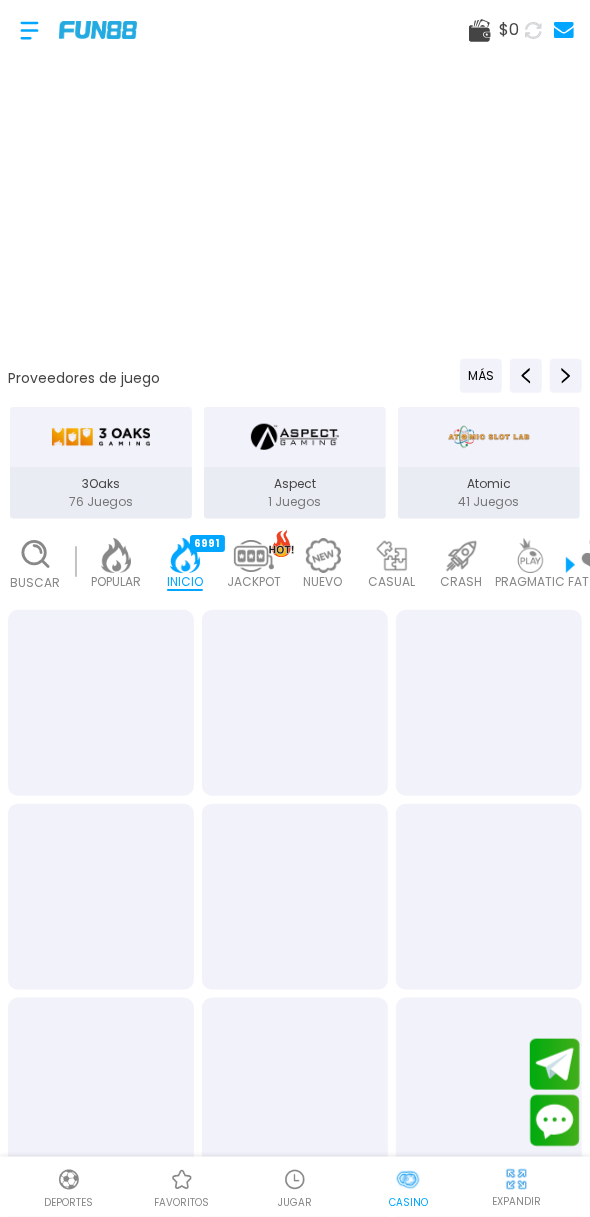 scroll, scrollTop: 0, scrollLeft: 50, axis: horizontal 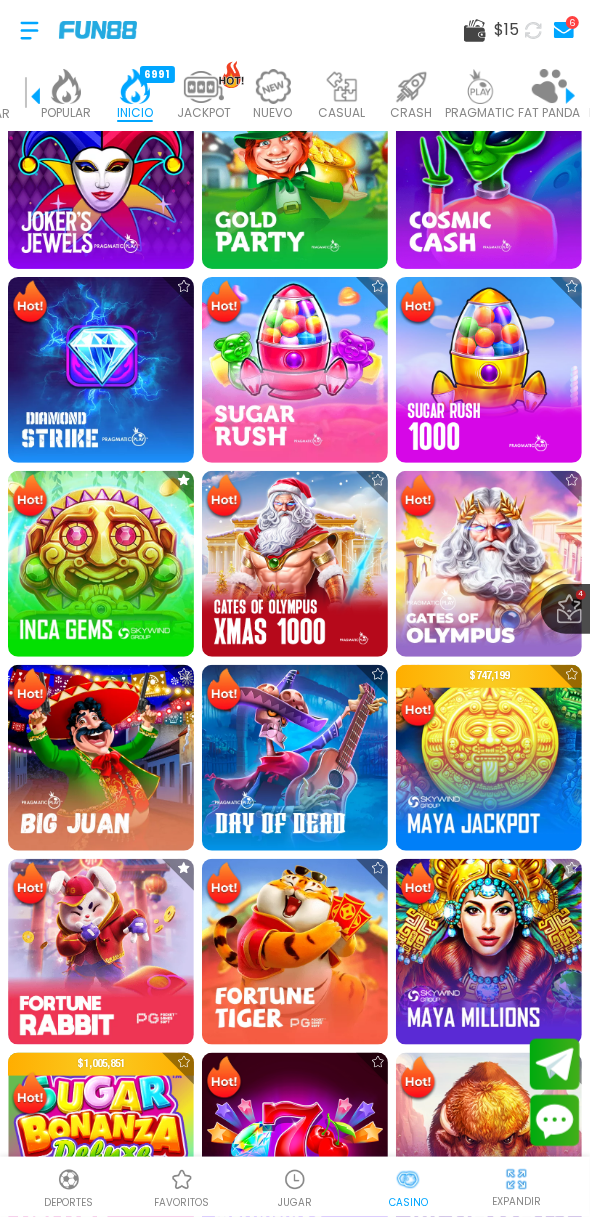 click at bounding box center (101, 952) 